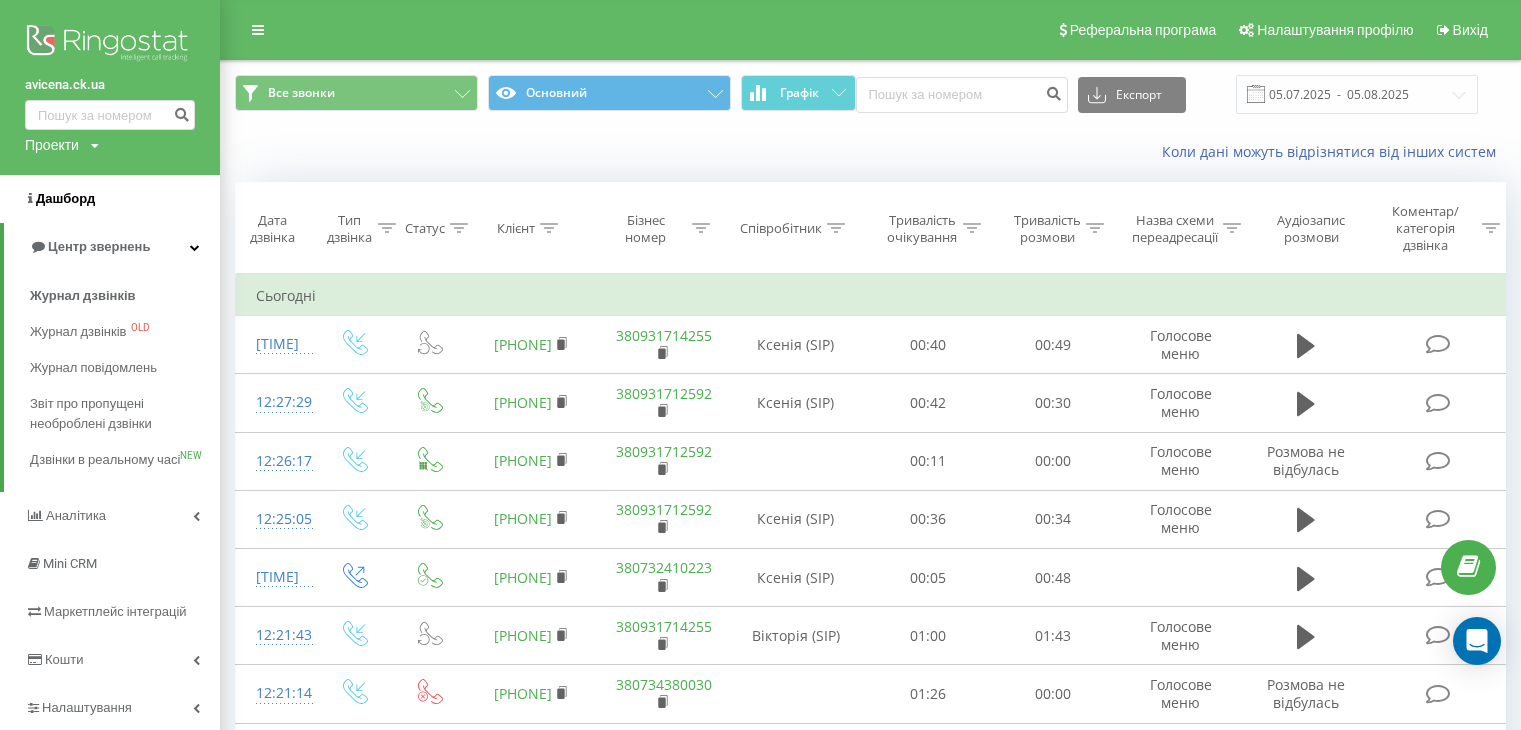 scroll, scrollTop: 0, scrollLeft: 0, axis: both 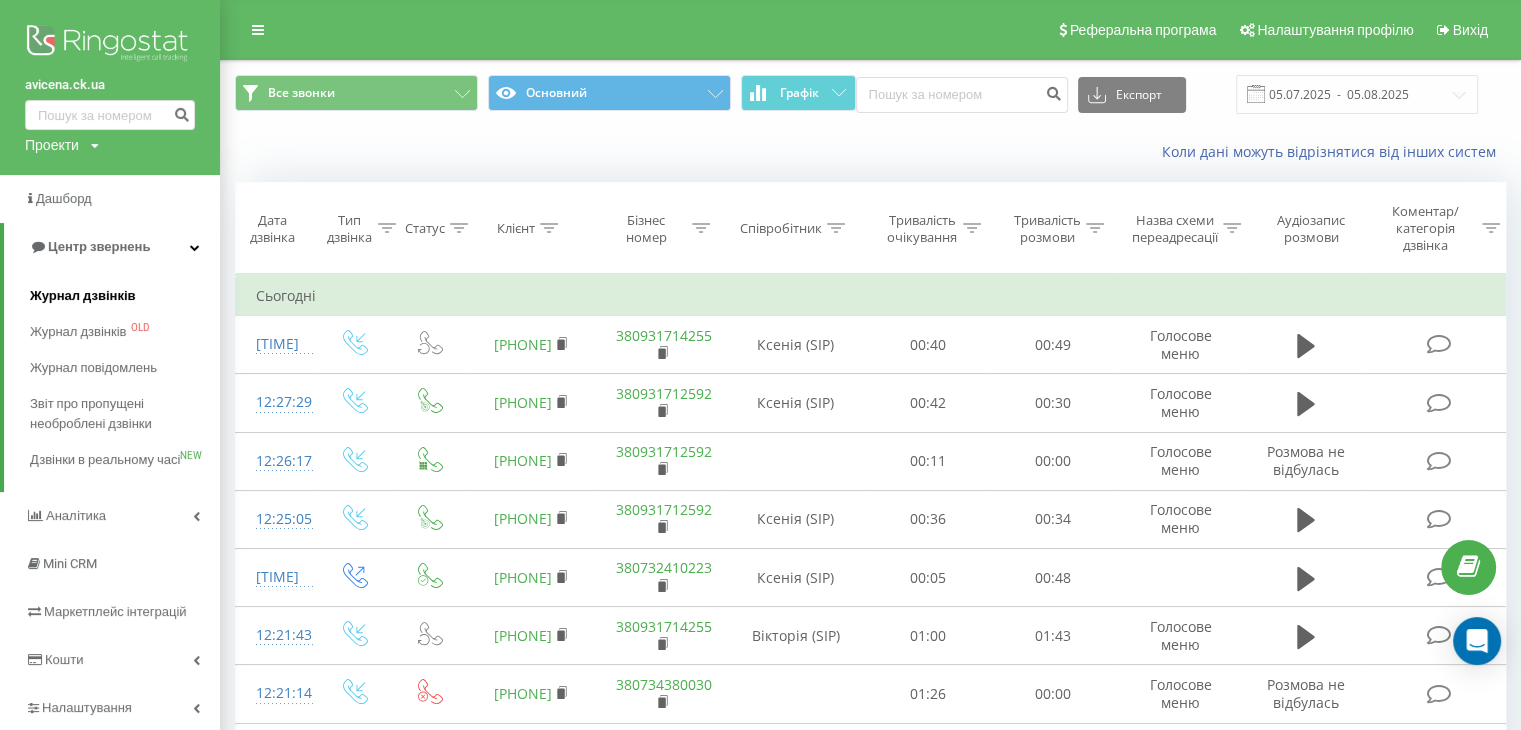 click on "Журнал дзвінків" at bounding box center [83, 296] 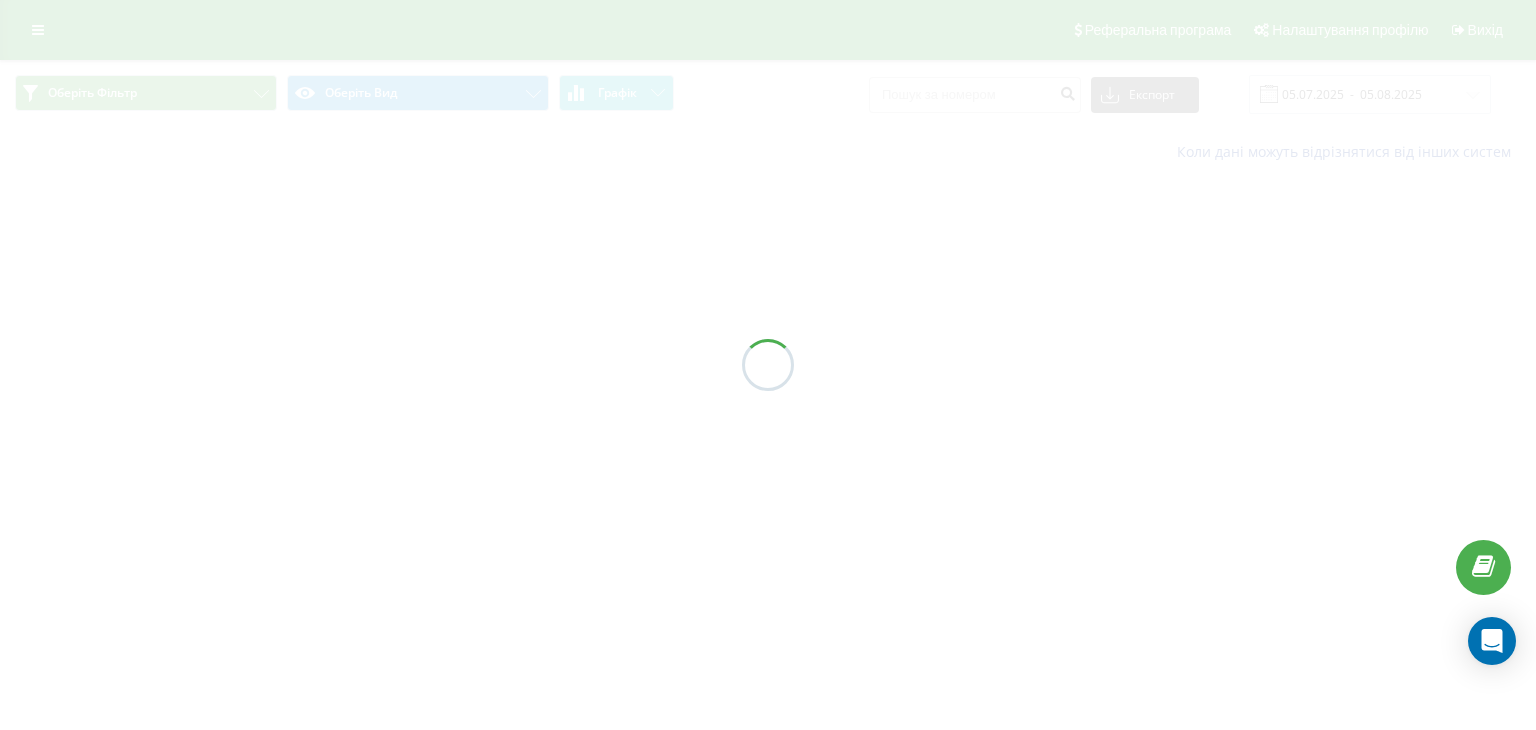 scroll, scrollTop: 0, scrollLeft: 0, axis: both 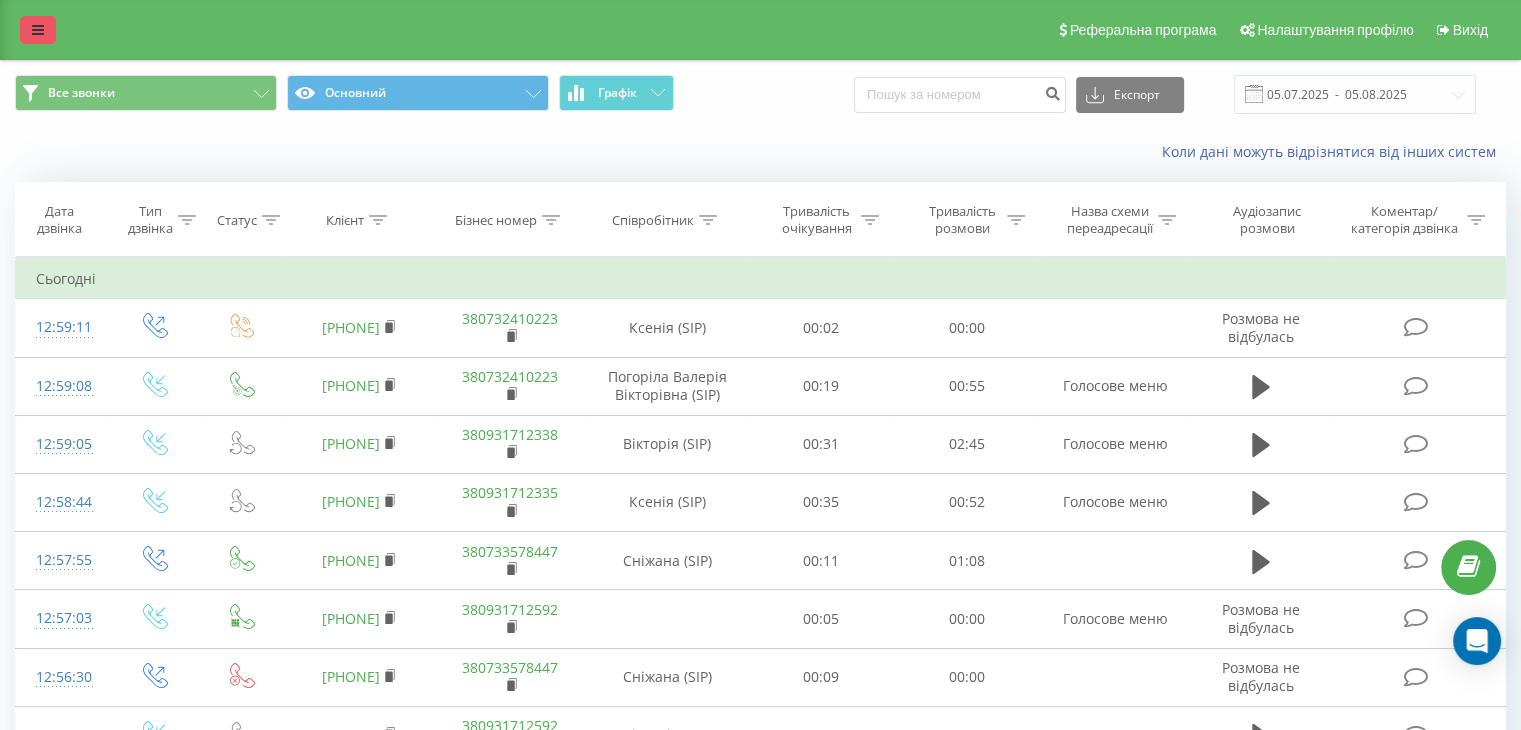 click at bounding box center (38, 30) 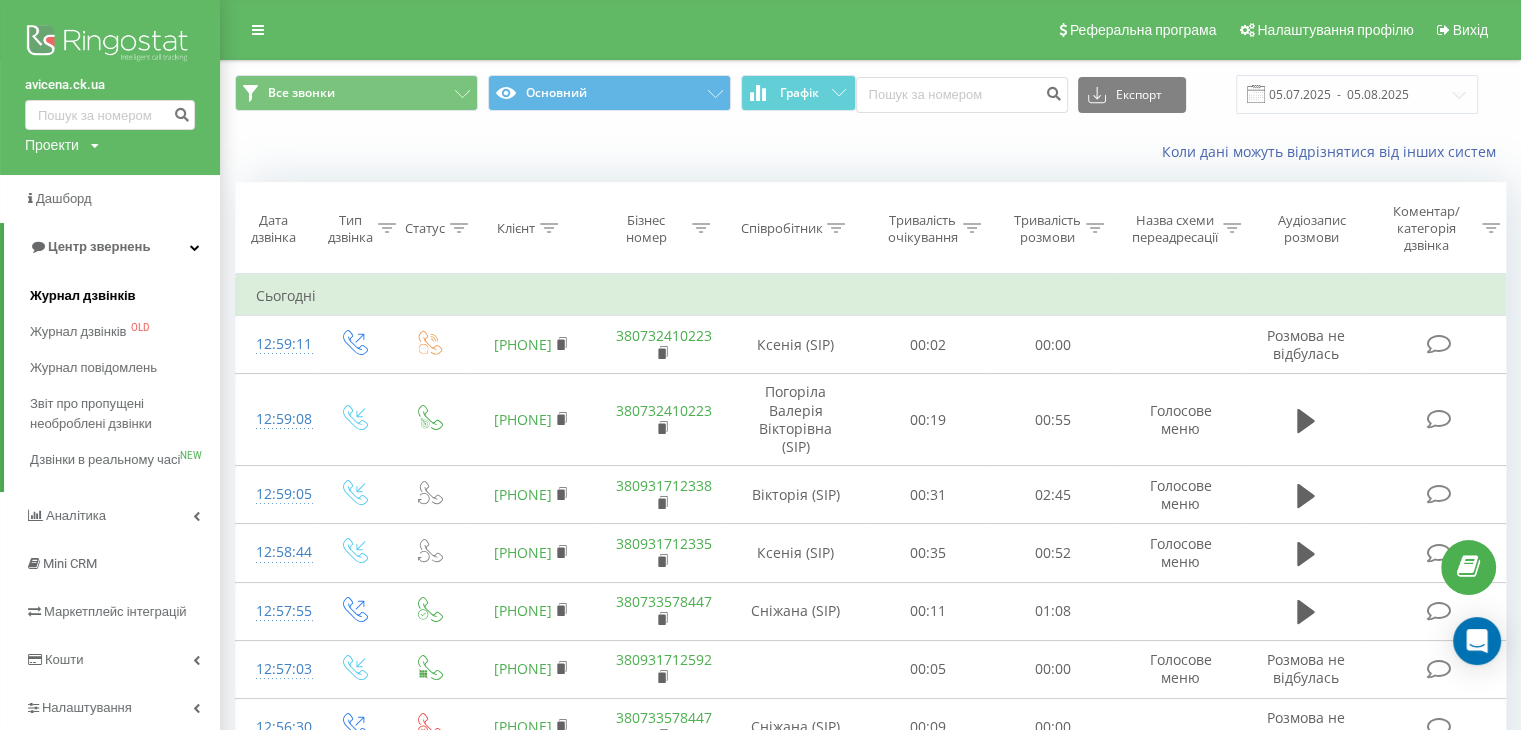 click on "Журнал дзвінків" at bounding box center (83, 296) 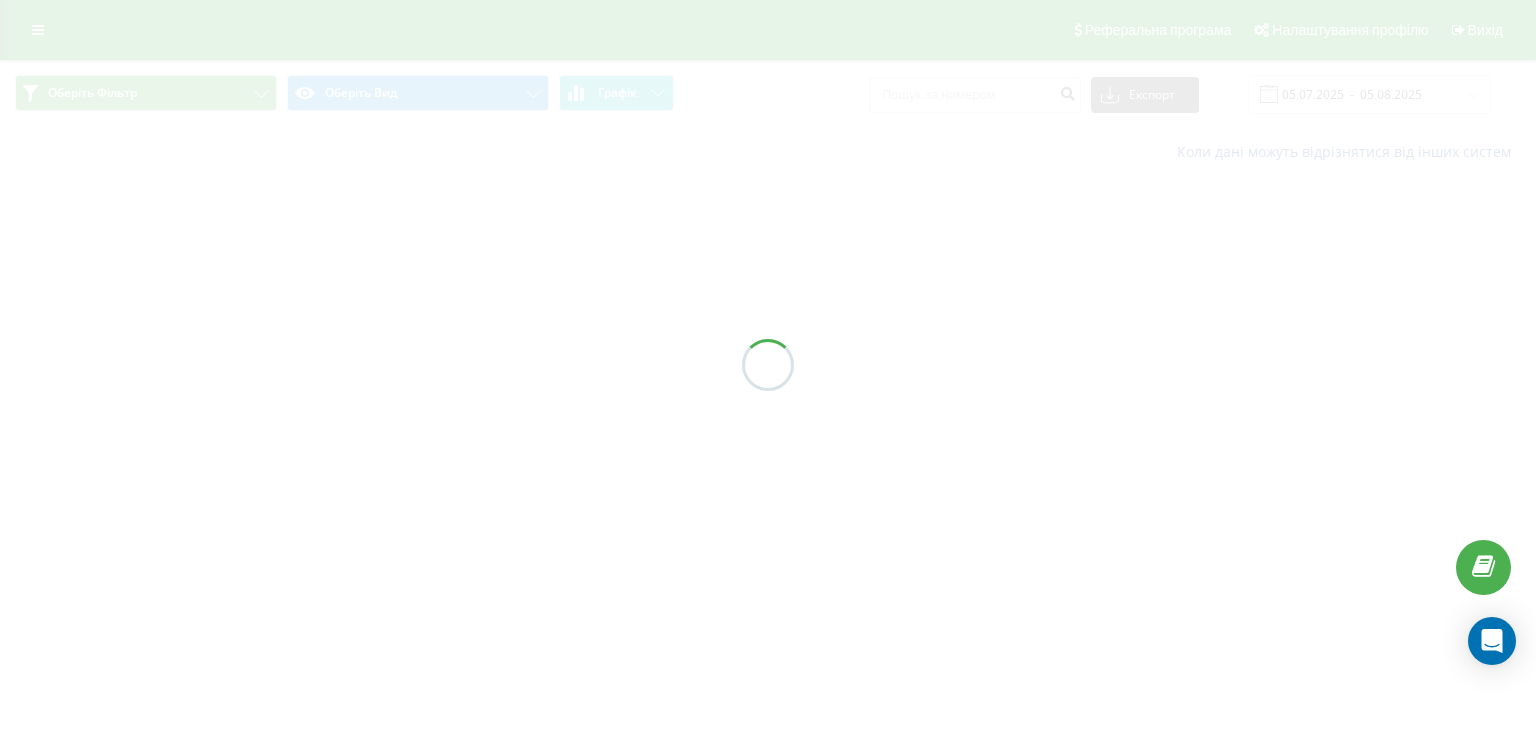 scroll, scrollTop: 0, scrollLeft: 0, axis: both 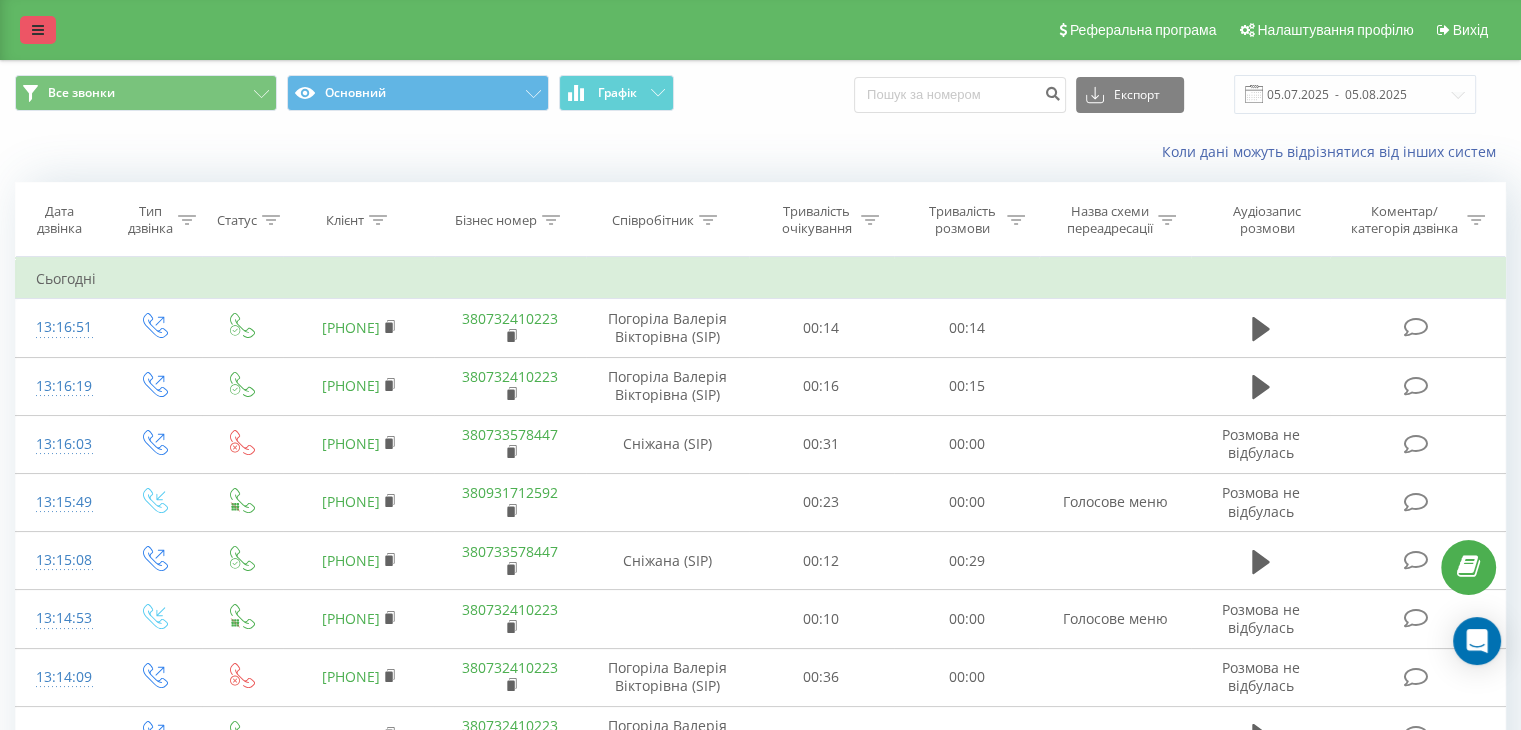 click at bounding box center (38, 30) 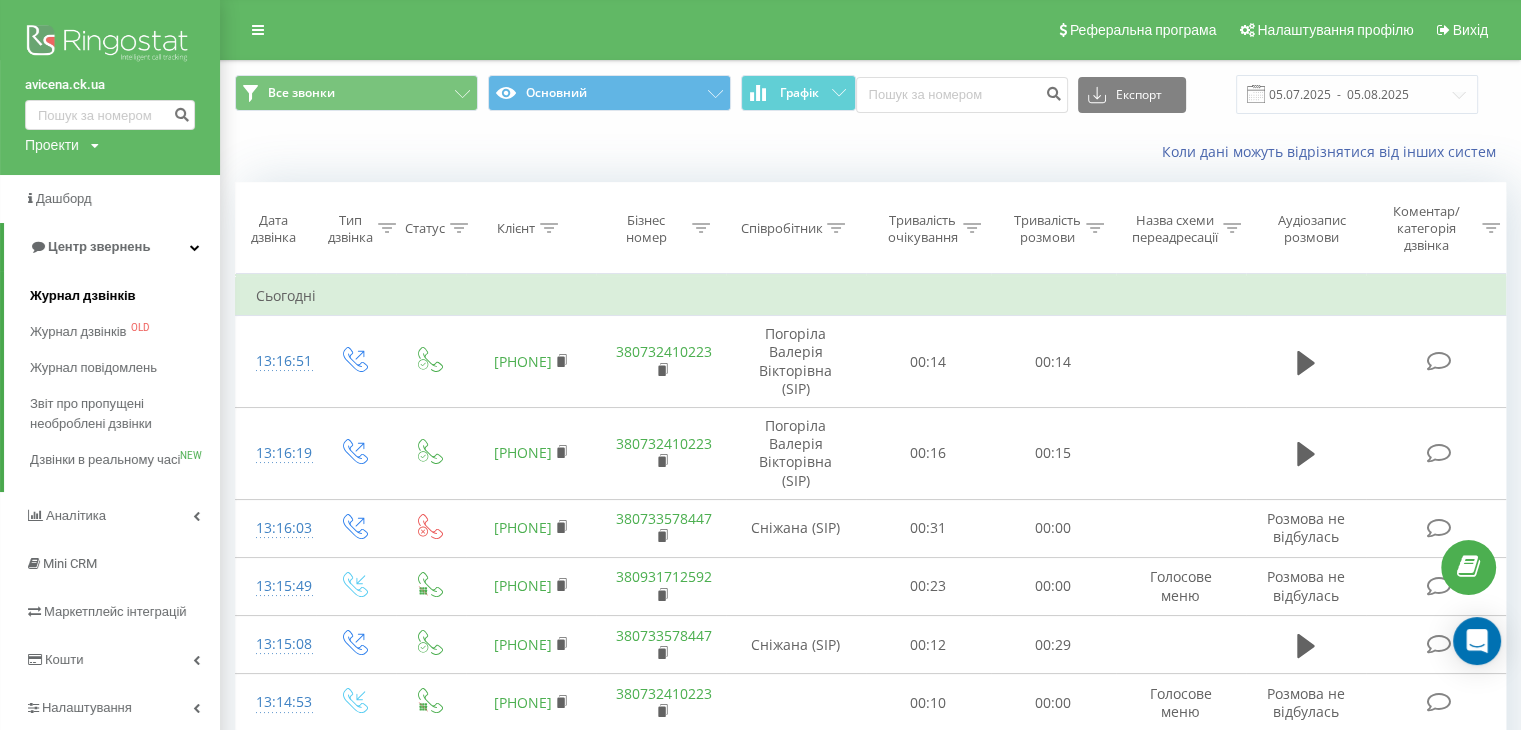click on "Журнал дзвінків" at bounding box center (83, 296) 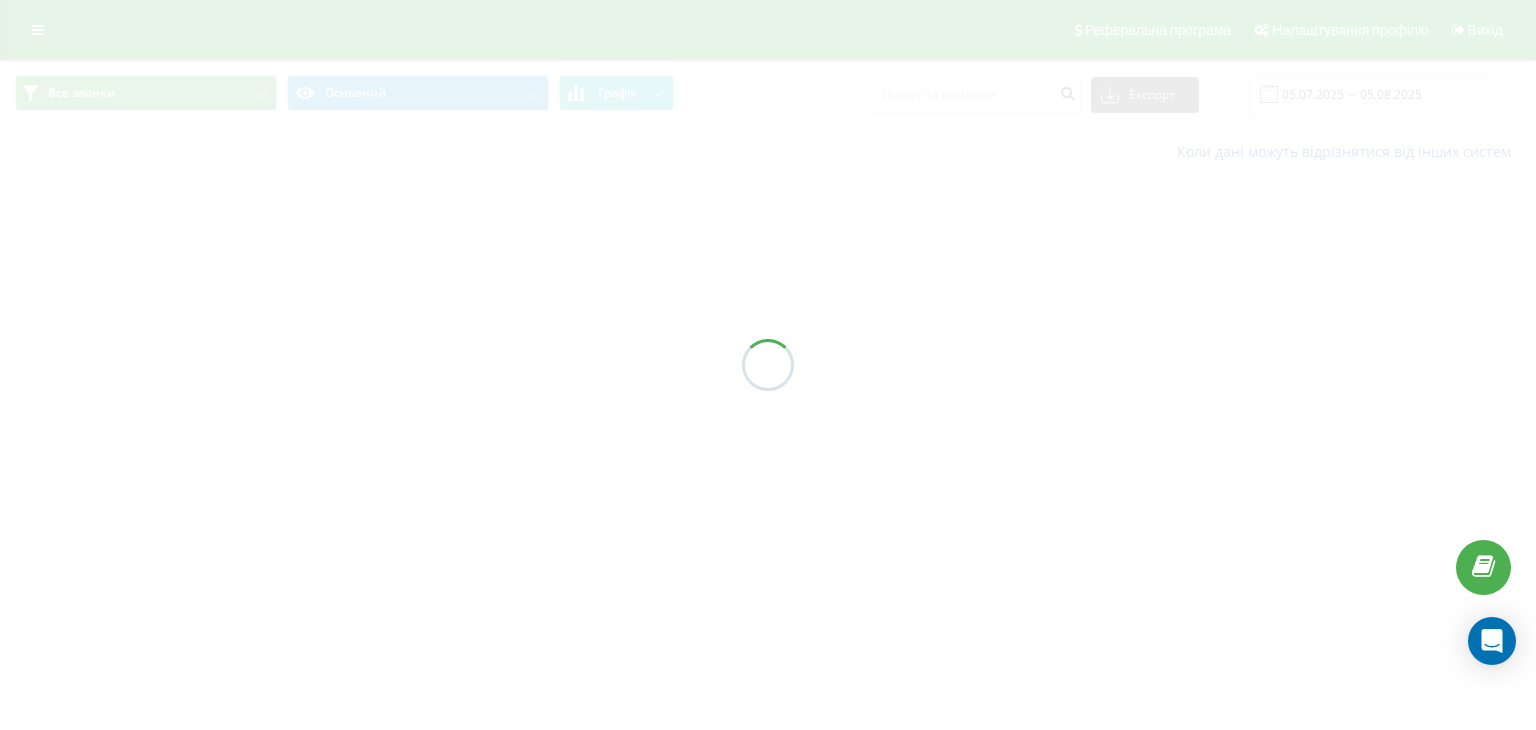 scroll, scrollTop: 0, scrollLeft: 0, axis: both 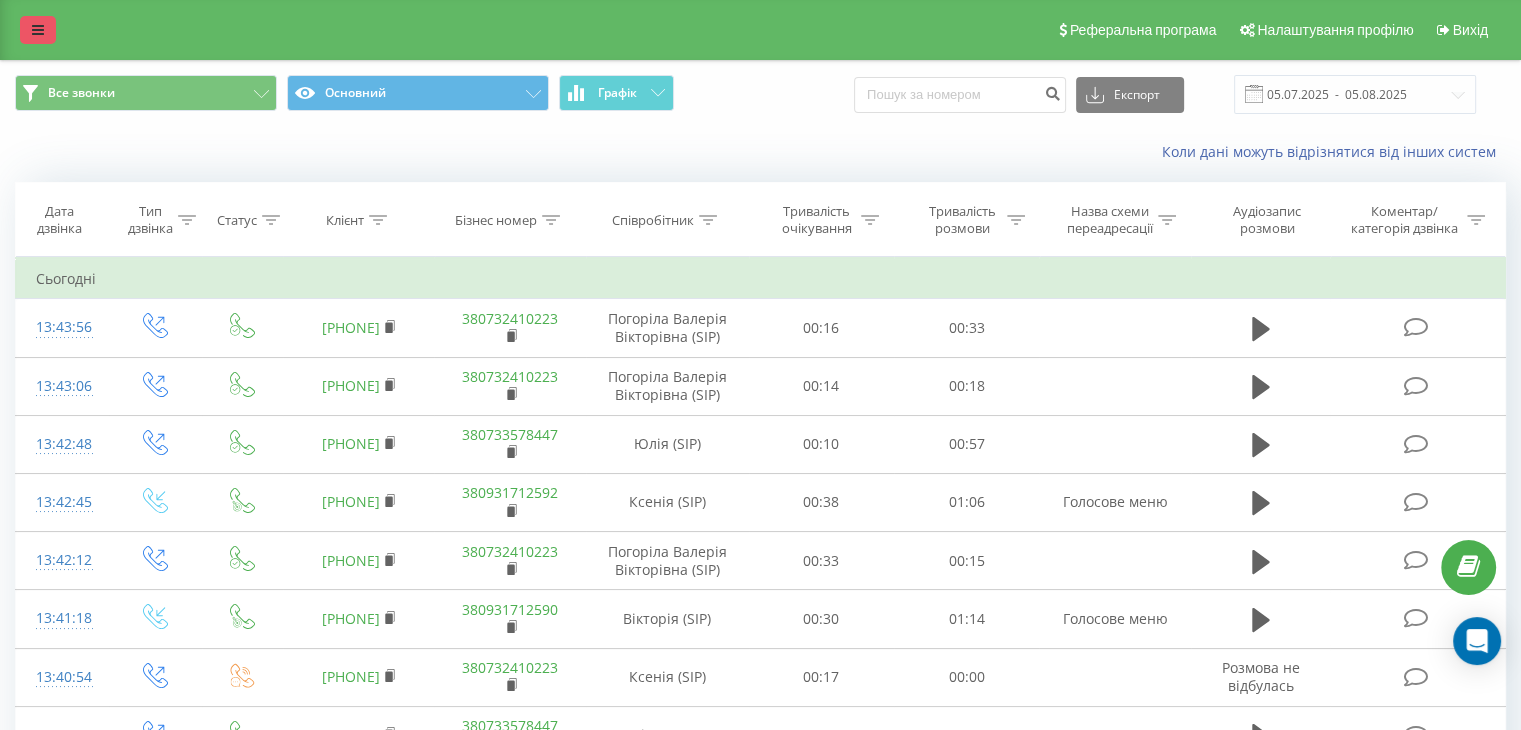 click at bounding box center [38, 30] 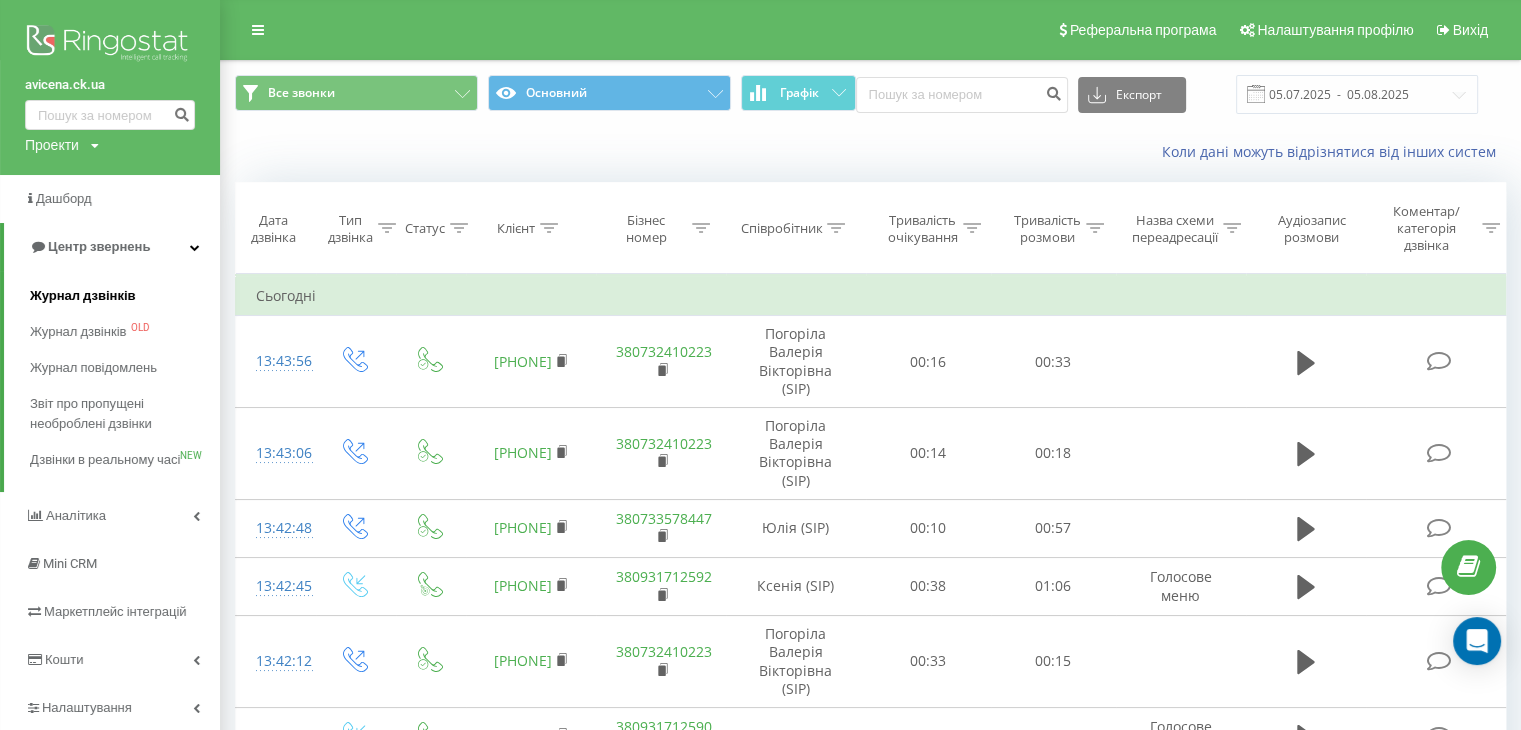 click on "Журнал дзвінків" at bounding box center (83, 296) 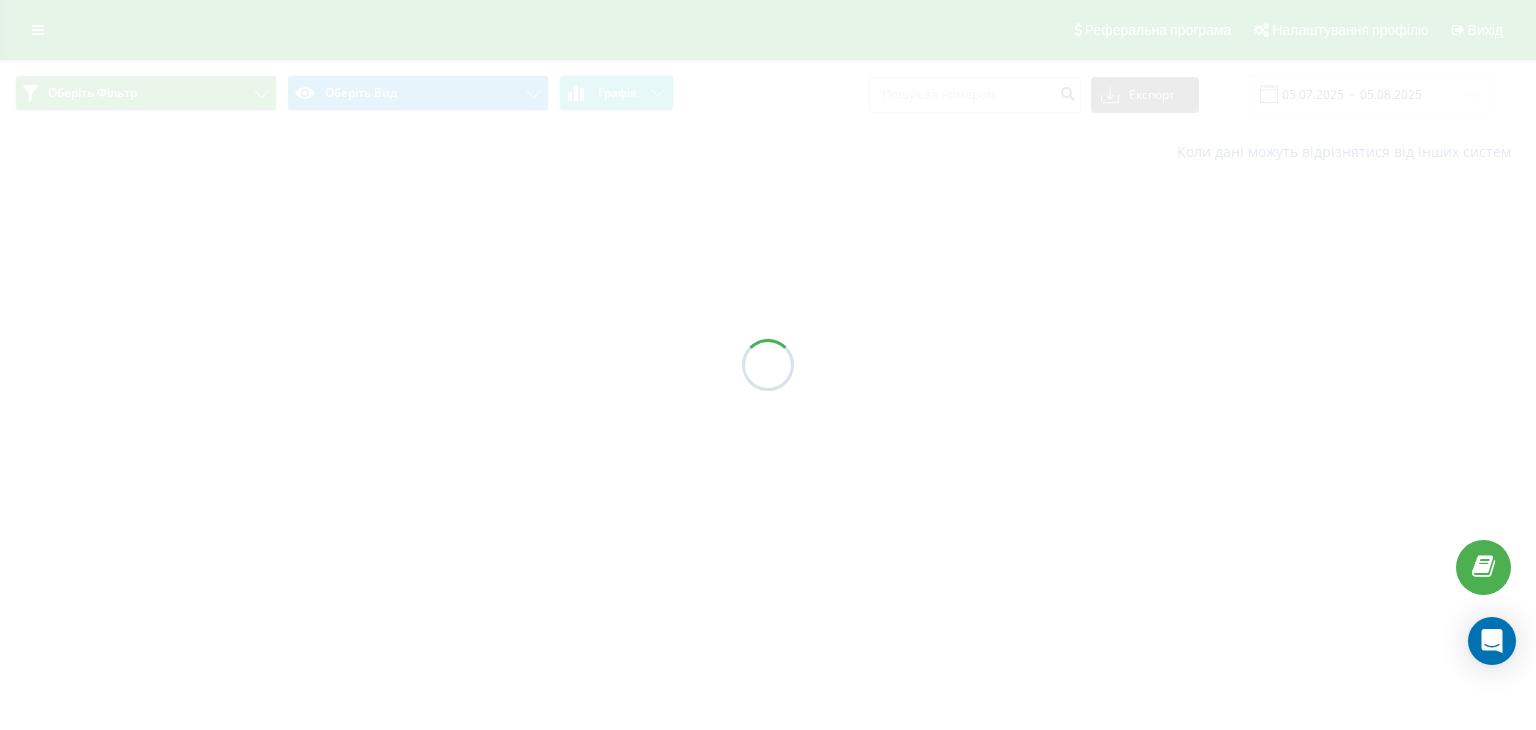 scroll, scrollTop: 0, scrollLeft: 0, axis: both 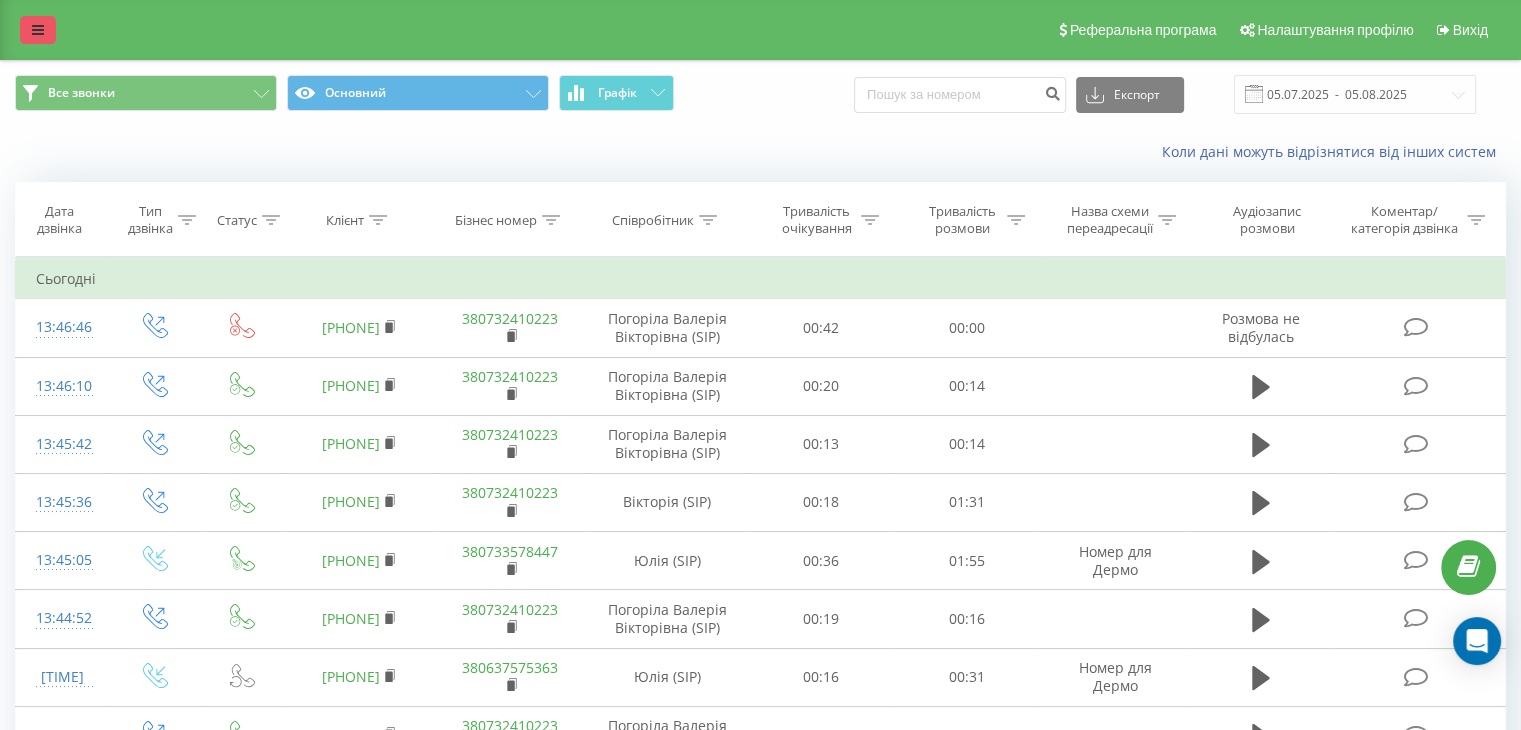 click at bounding box center [38, 30] 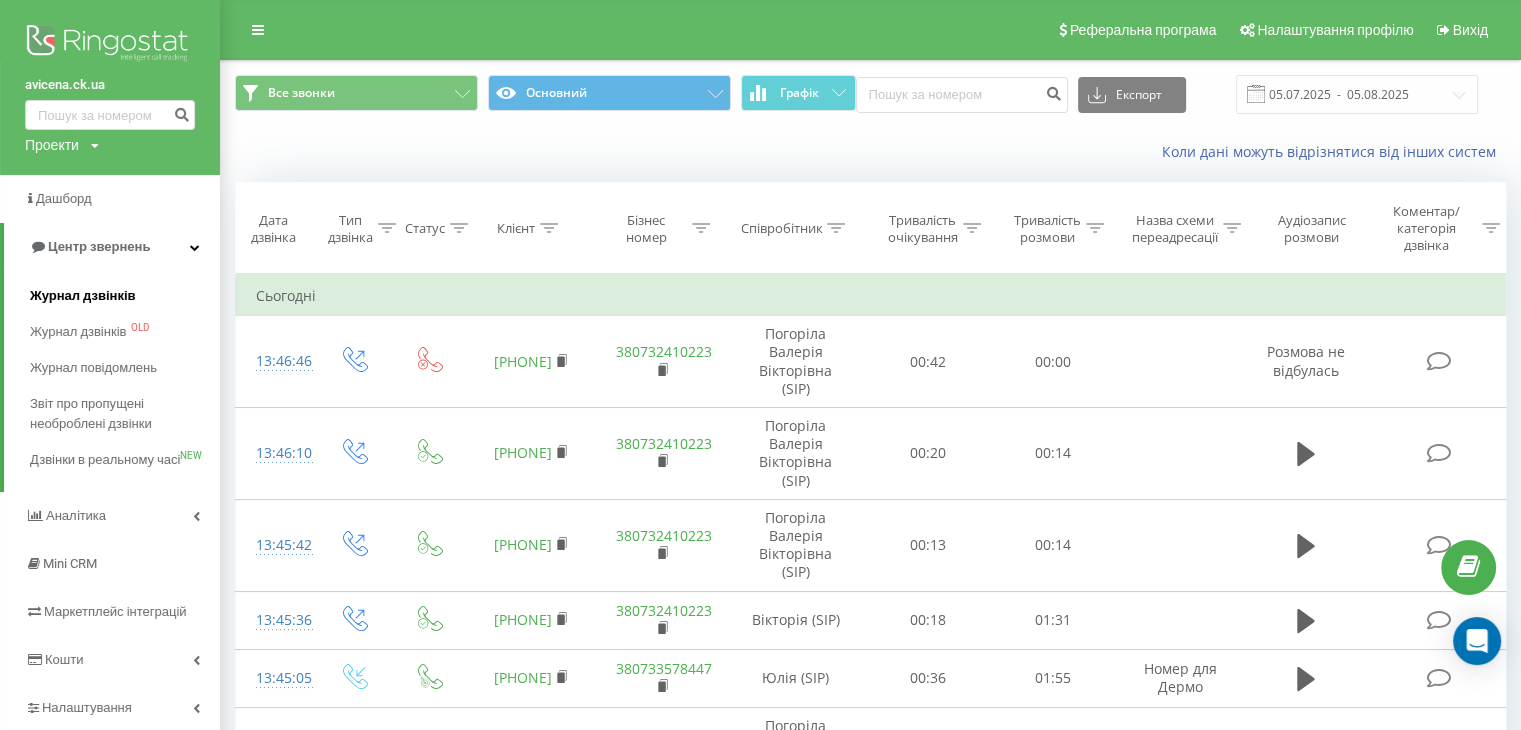 click on "Журнал дзвінків" at bounding box center [83, 296] 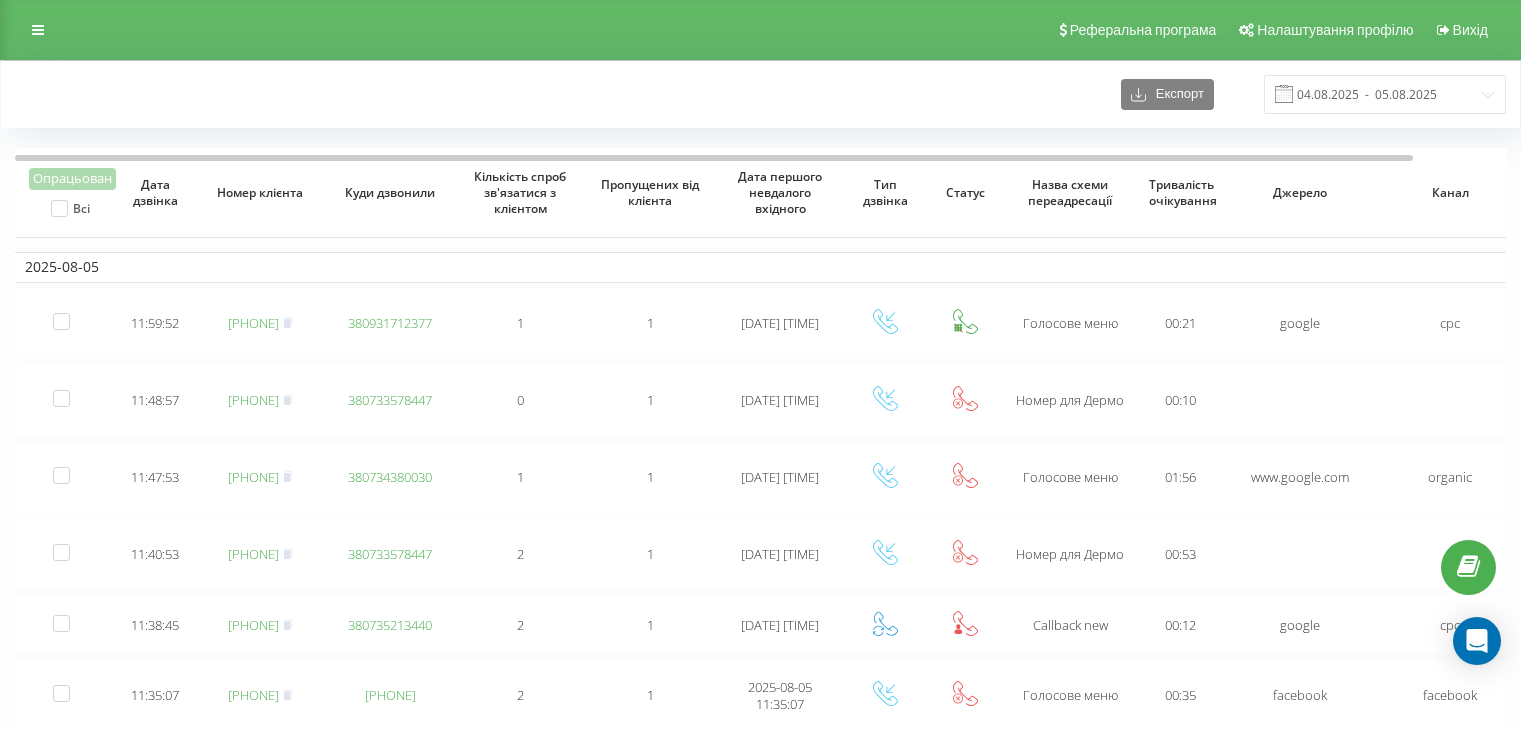 scroll, scrollTop: 0, scrollLeft: 0, axis: both 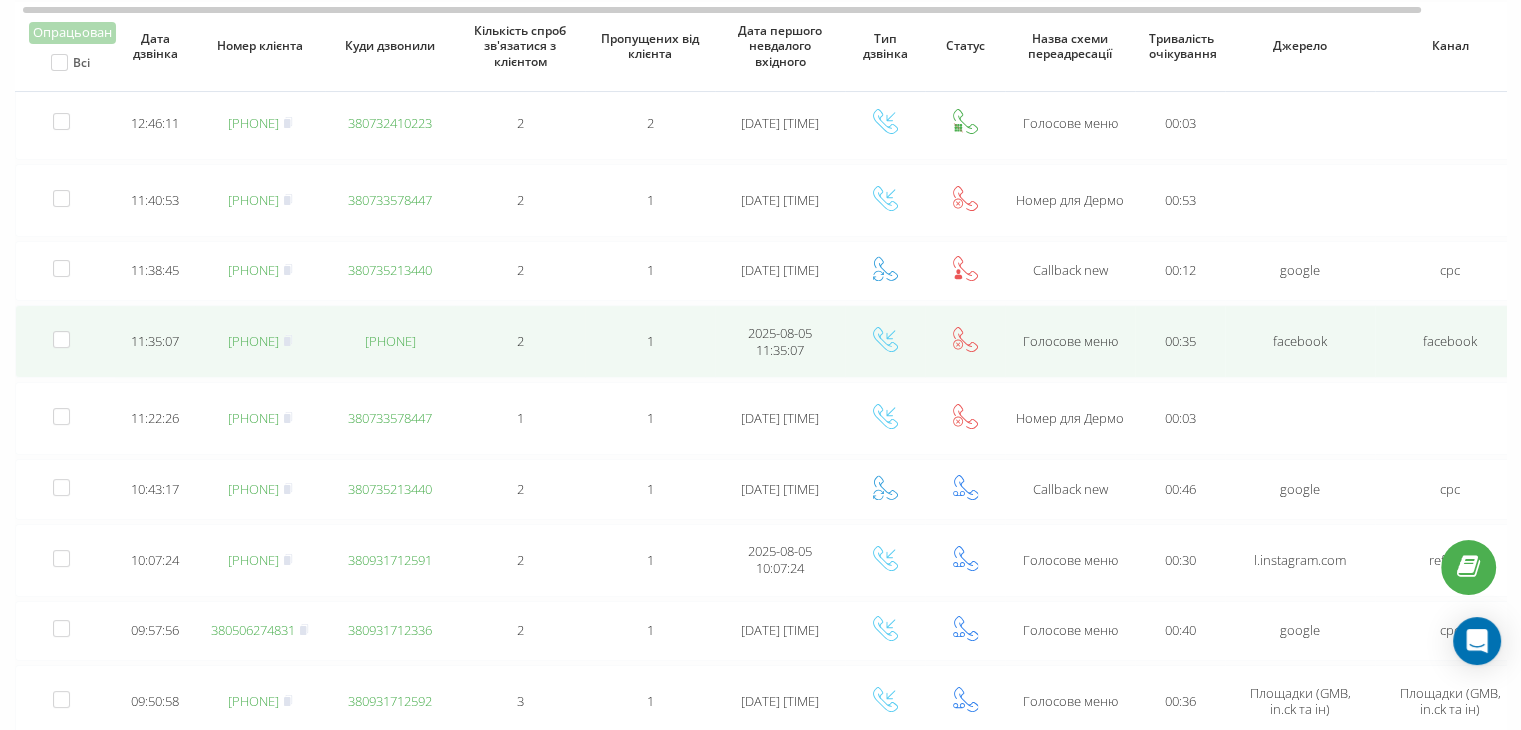 drag, startPoint x: 303, startPoint y: 414, endPoint x: 325, endPoint y: 315, distance: 101.414986 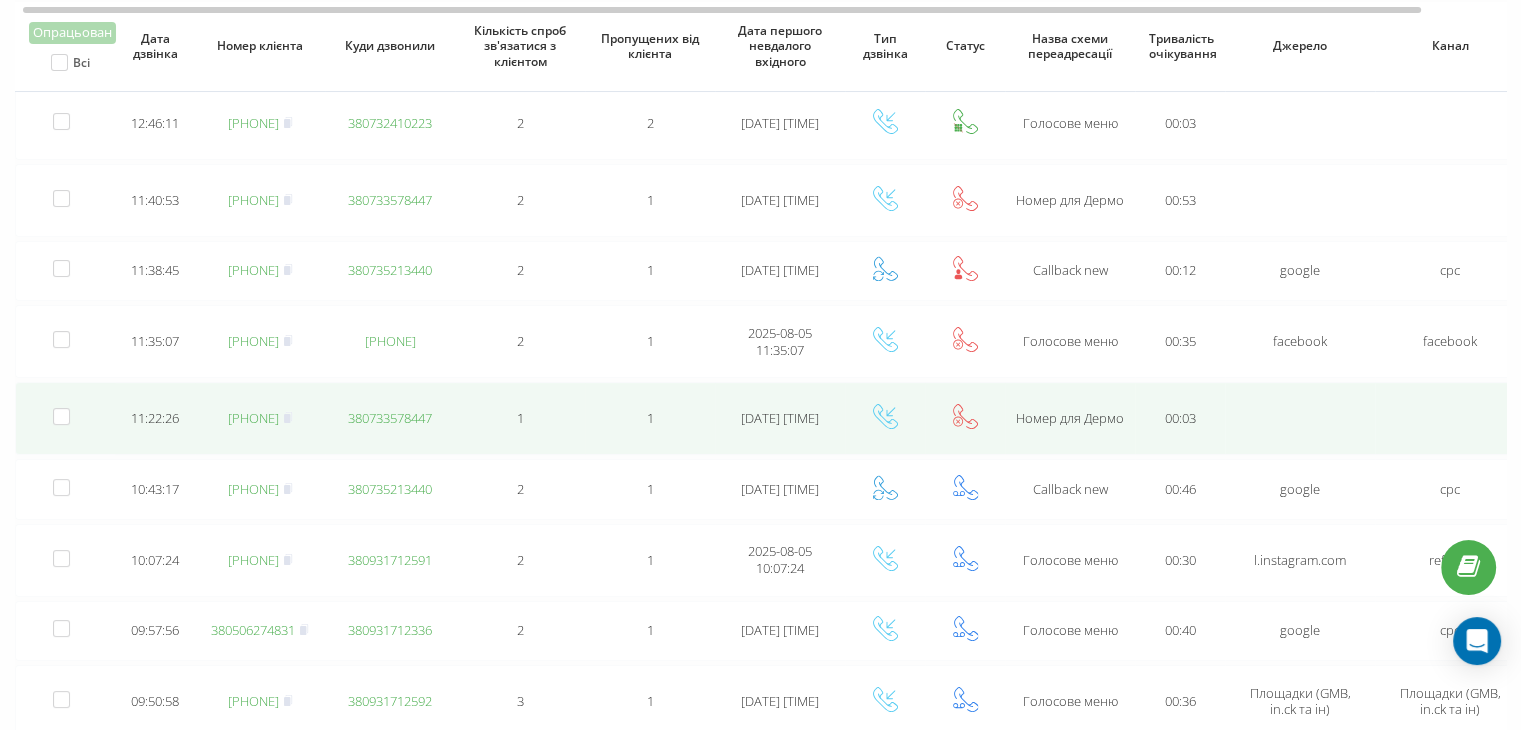 click on "[PHONE]" at bounding box center [253, 418] 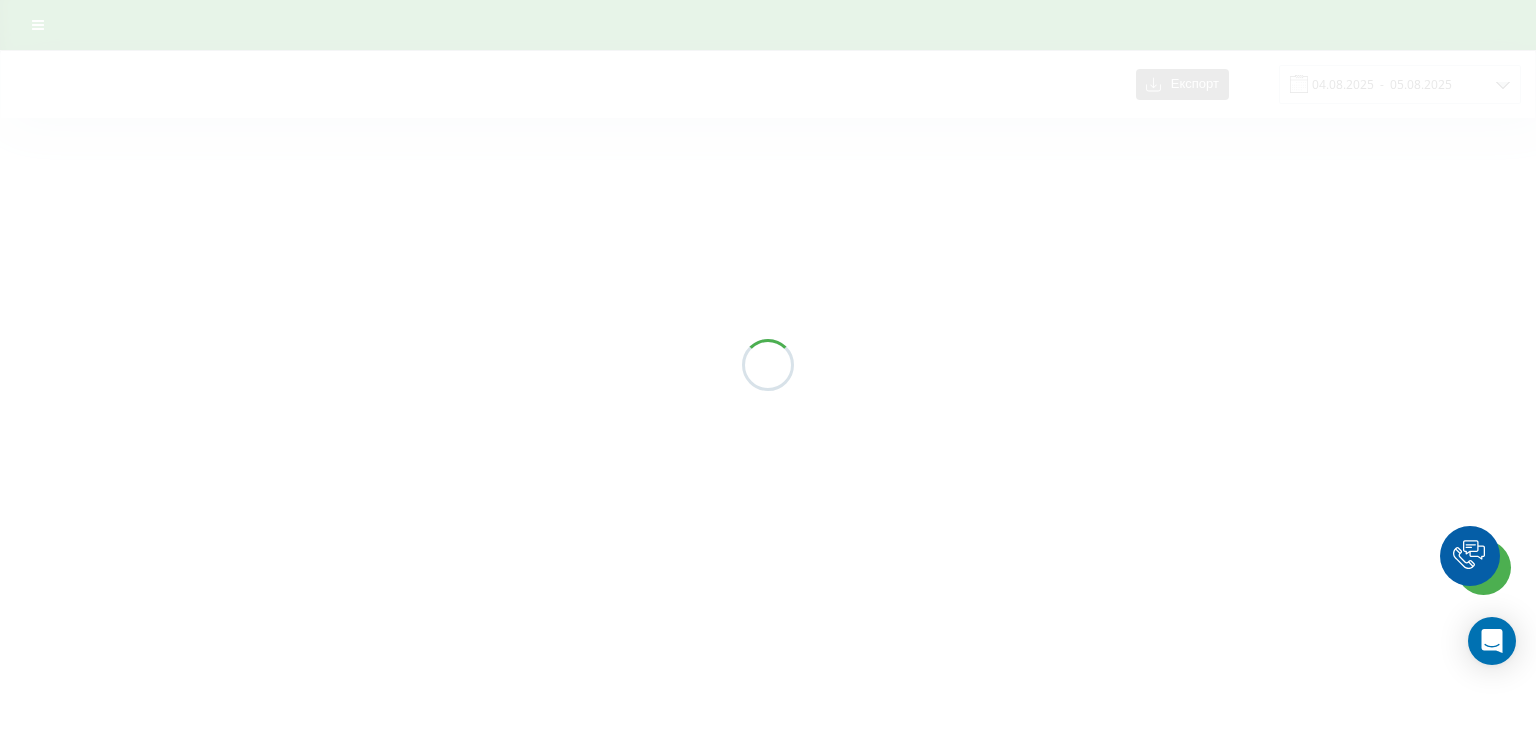 scroll, scrollTop: 0, scrollLeft: 0, axis: both 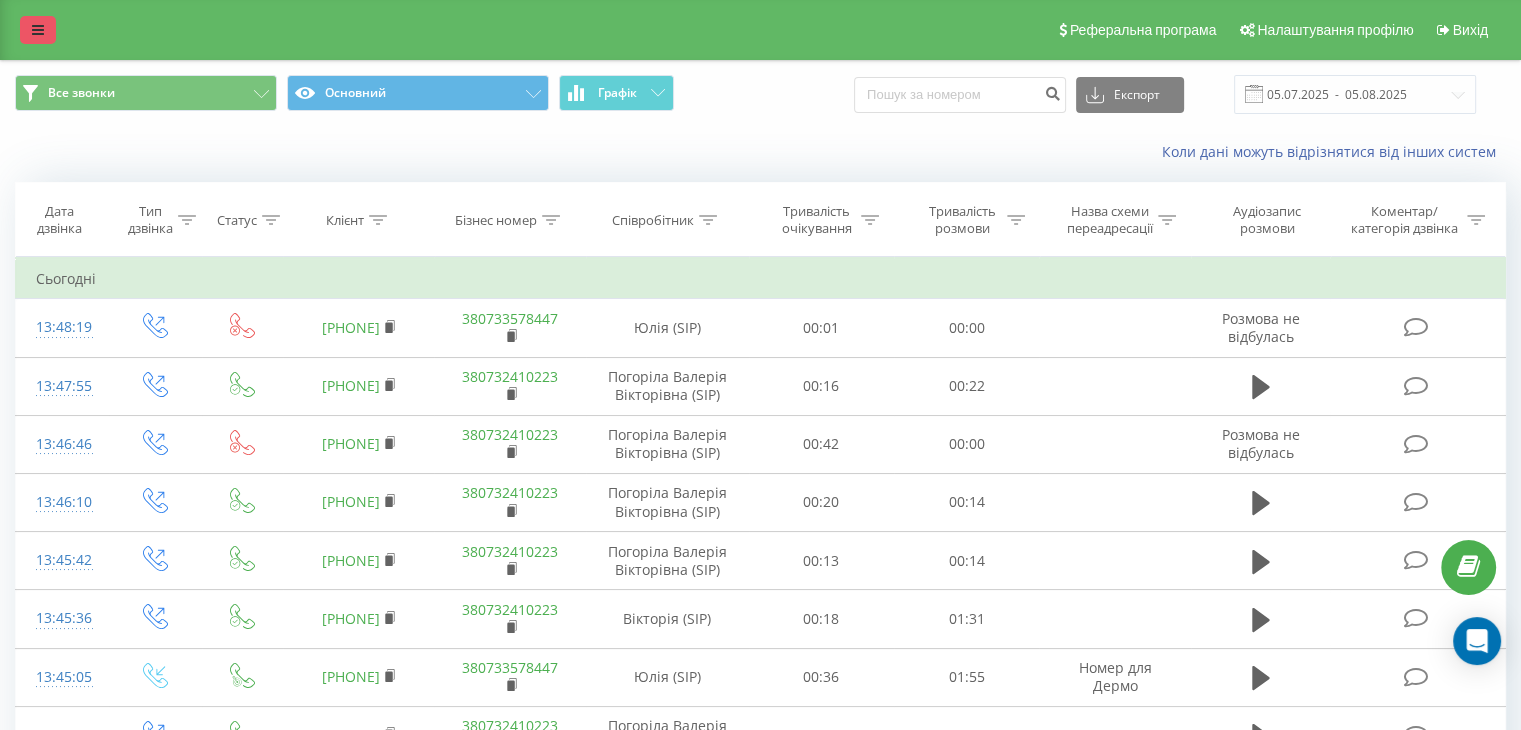 click at bounding box center [38, 30] 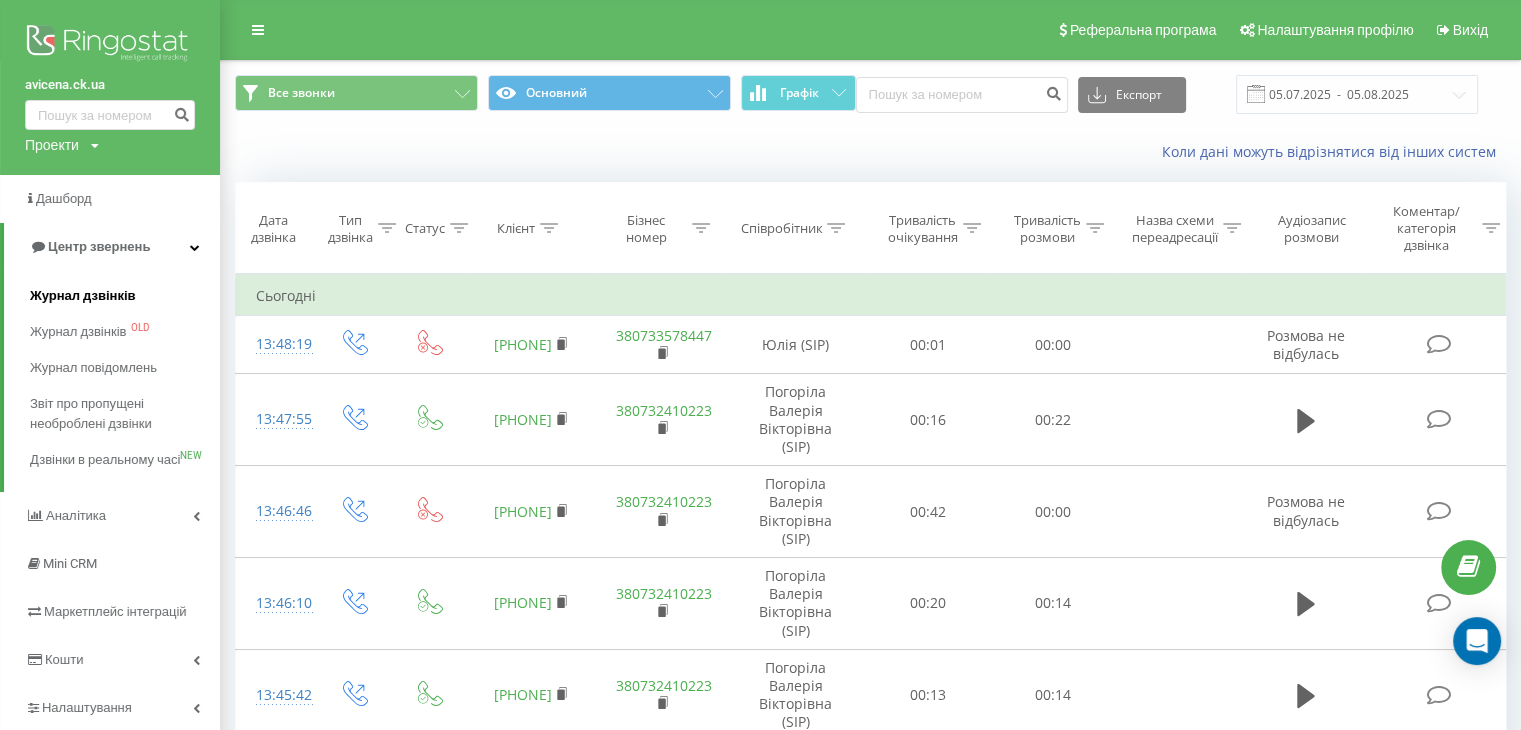 click on "Журнал дзвінків" at bounding box center [83, 296] 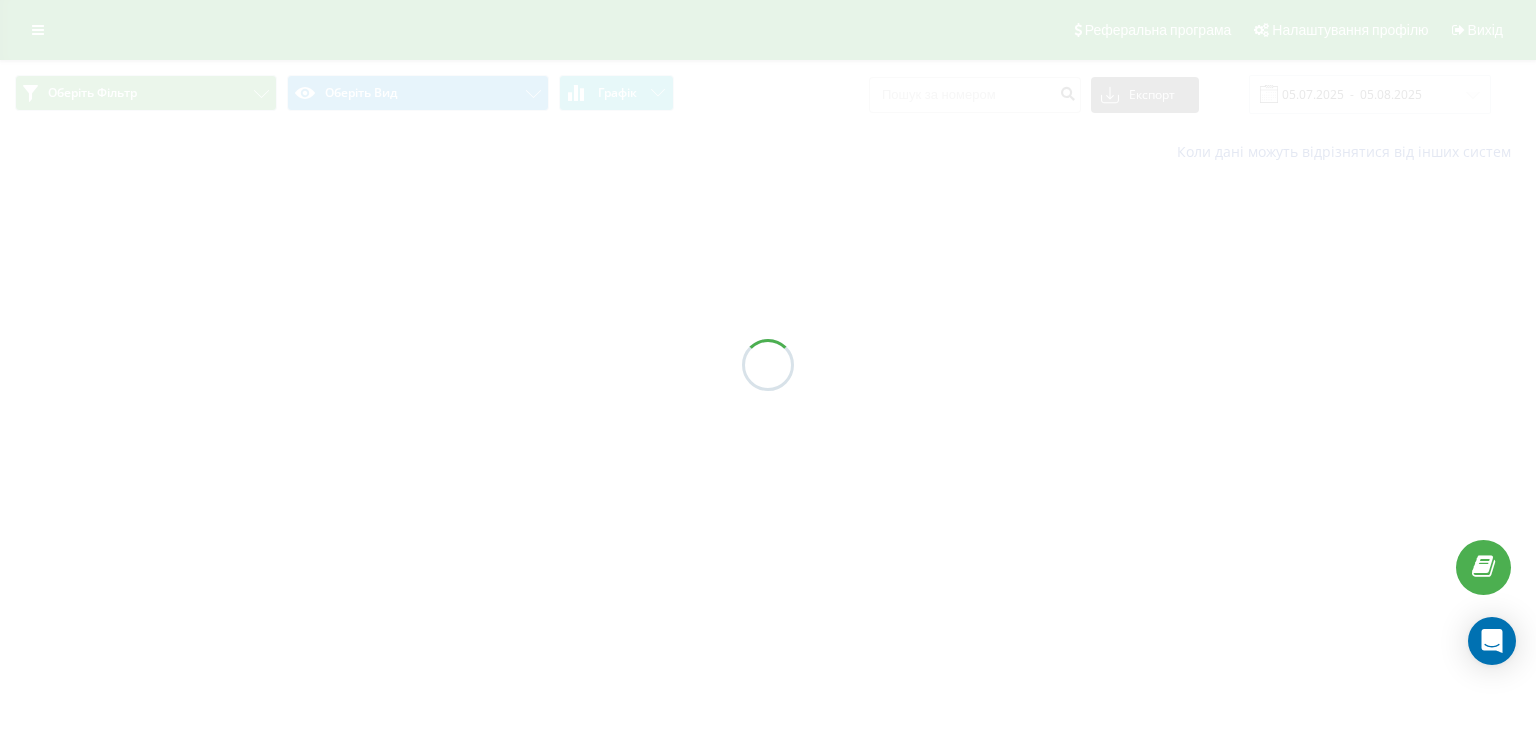 scroll, scrollTop: 0, scrollLeft: 0, axis: both 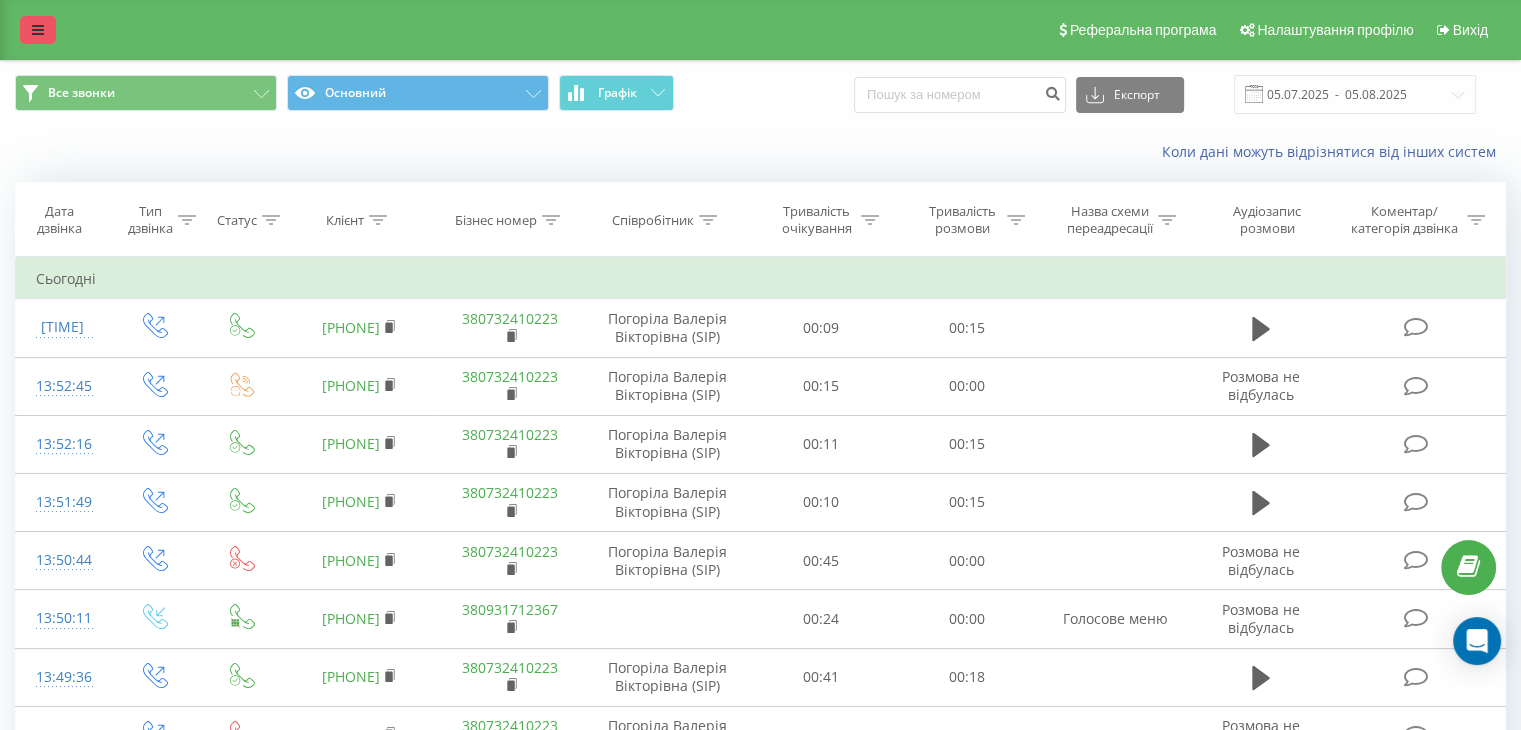 click at bounding box center (38, 30) 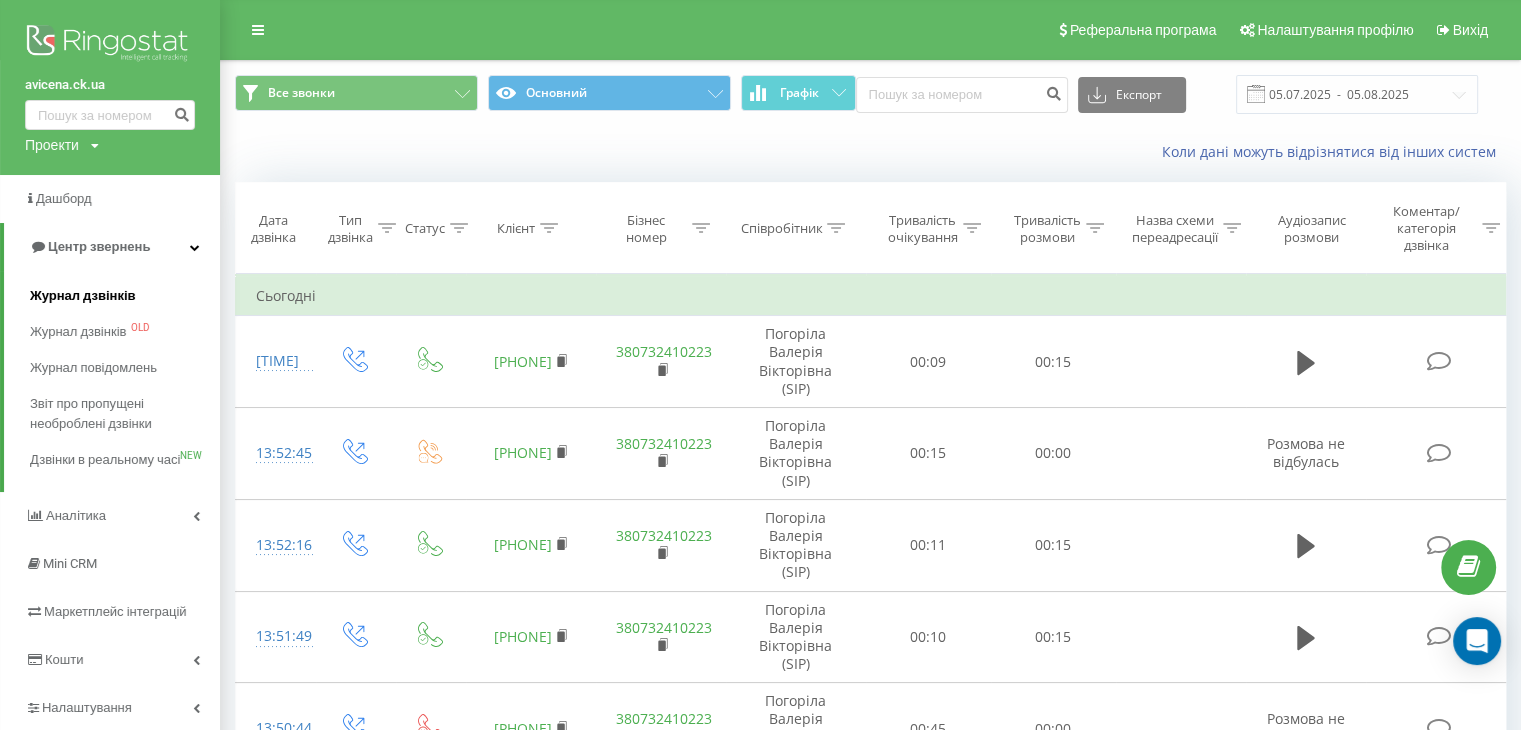 click on "Журнал дзвінків" at bounding box center (83, 296) 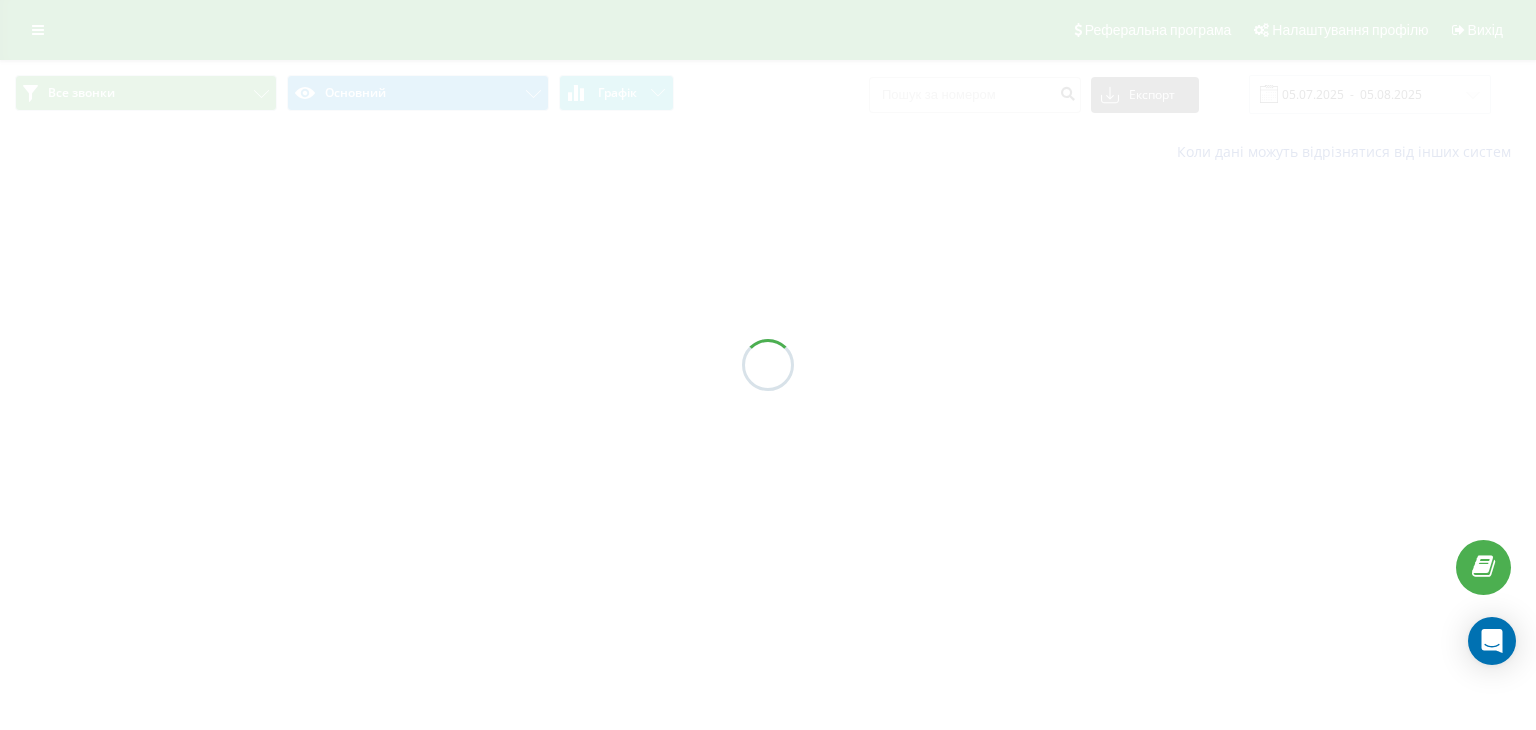 scroll, scrollTop: 0, scrollLeft: 0, axis: both 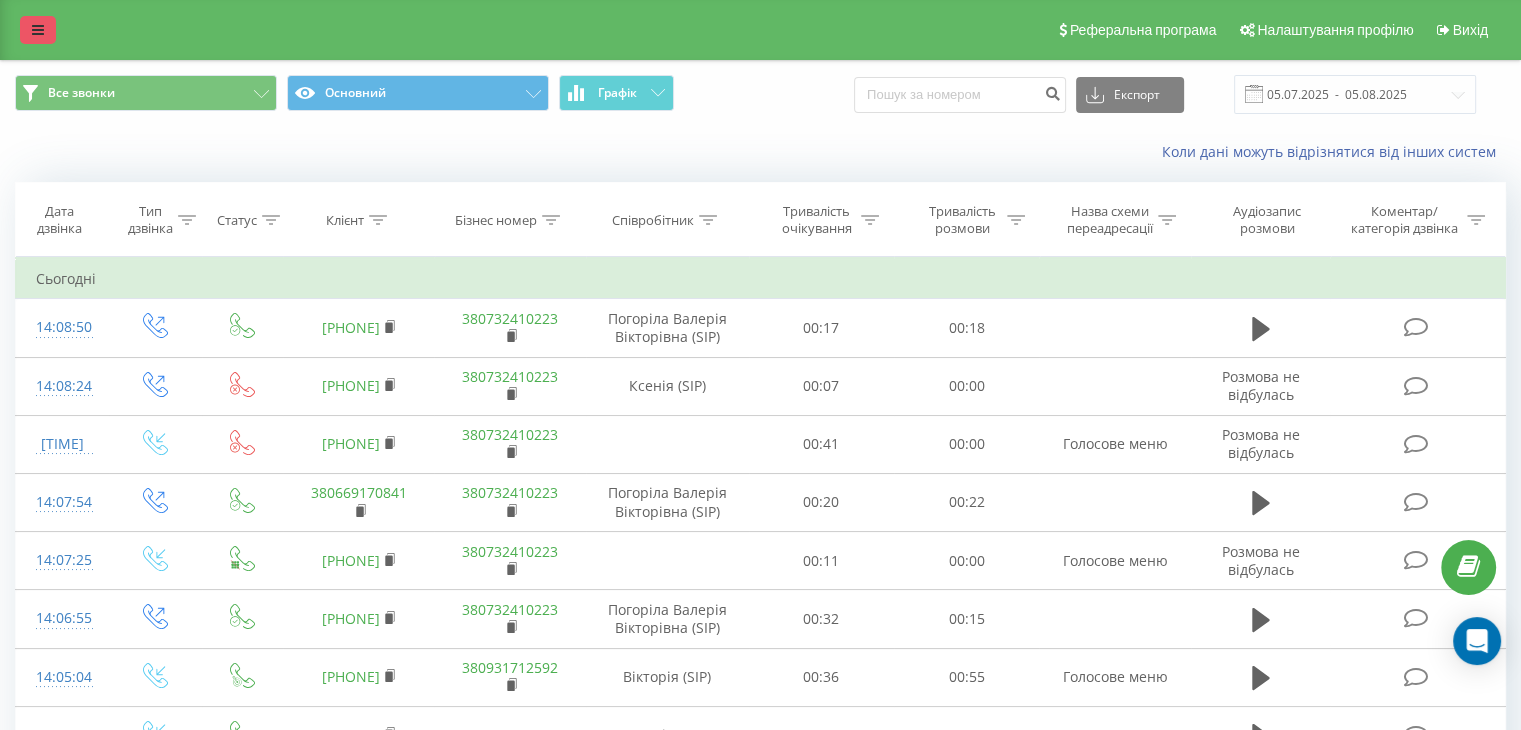click at bounding box center (38, 30) 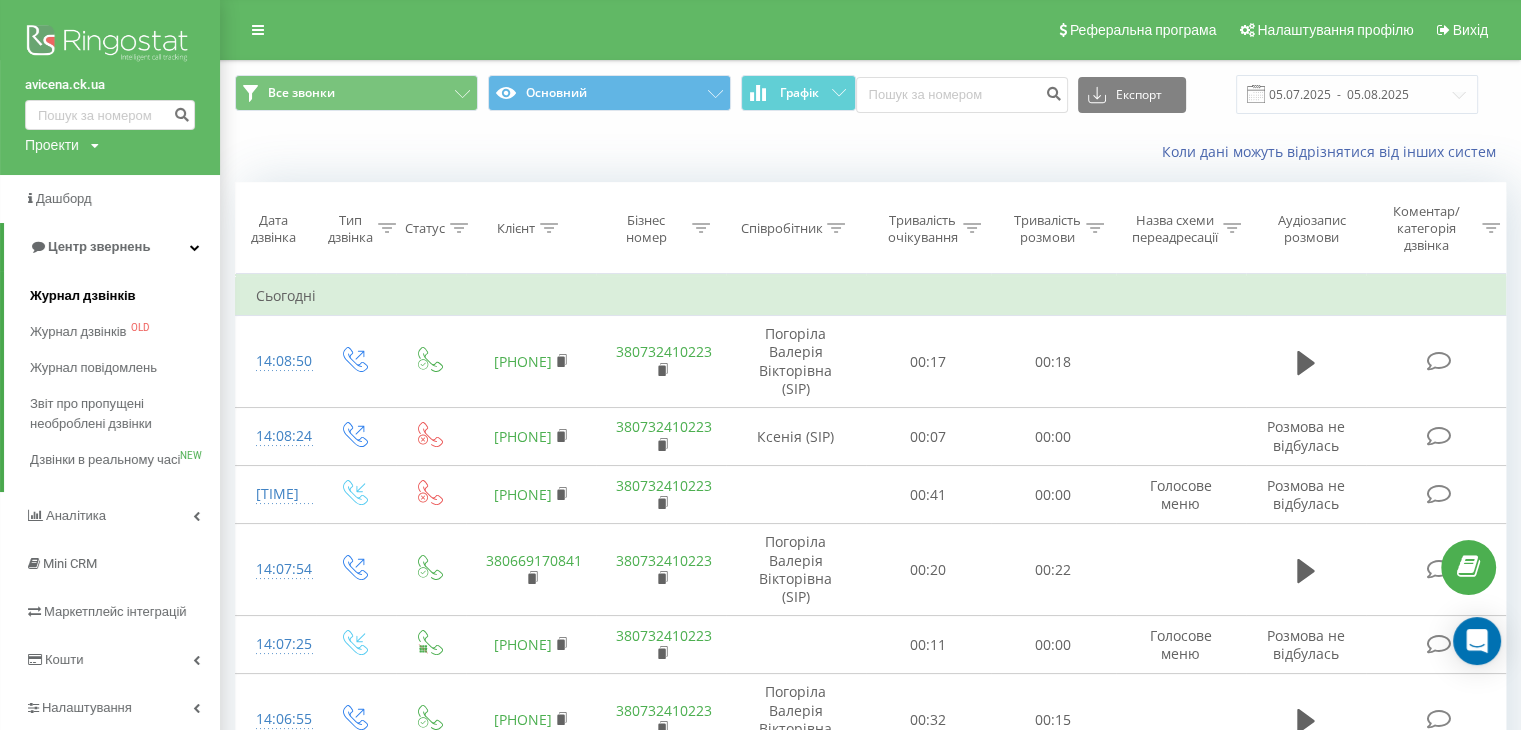 click on "Журнал дзвінків" at bounding box center (83, 296) 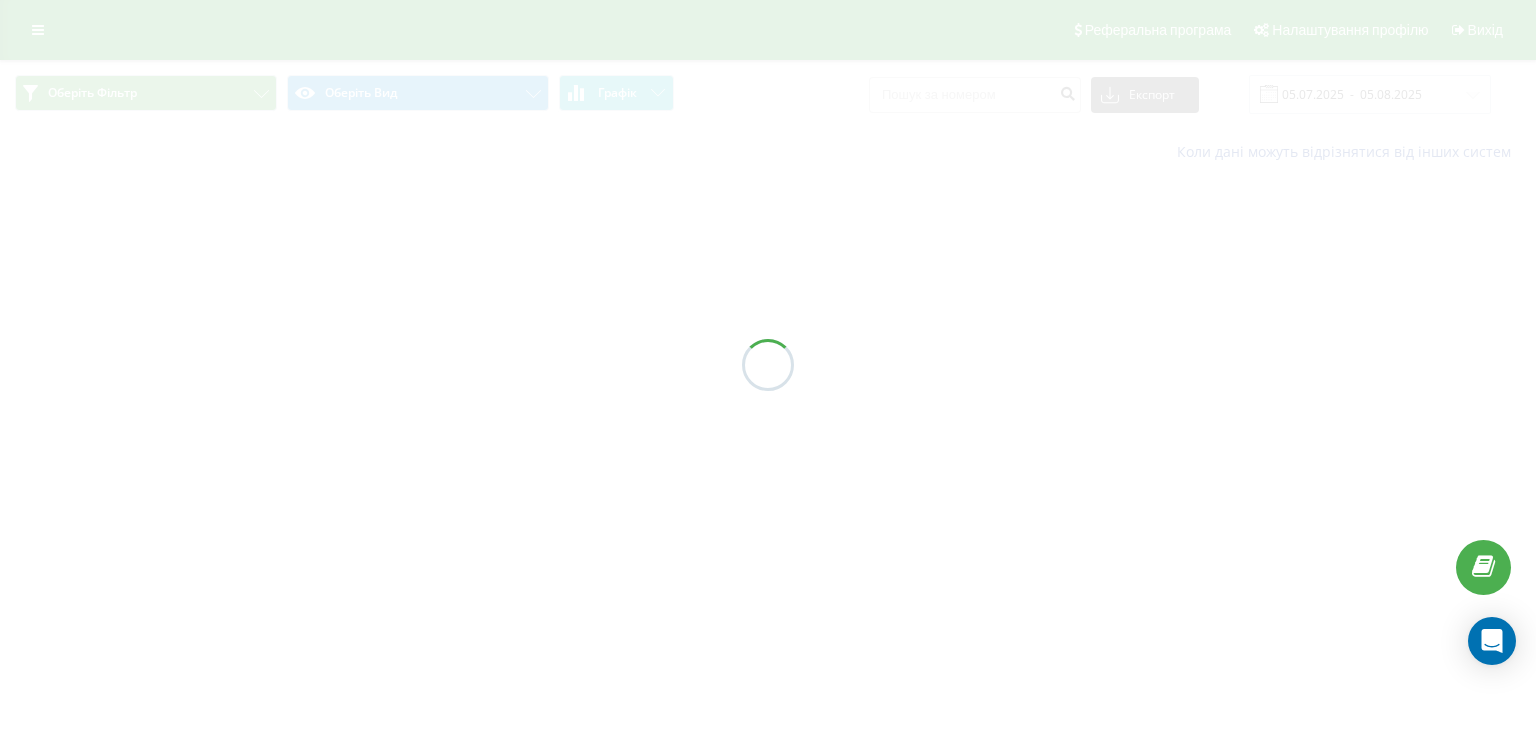 scroll, scrollTop: 0, scrollLeft: 0, axis: both 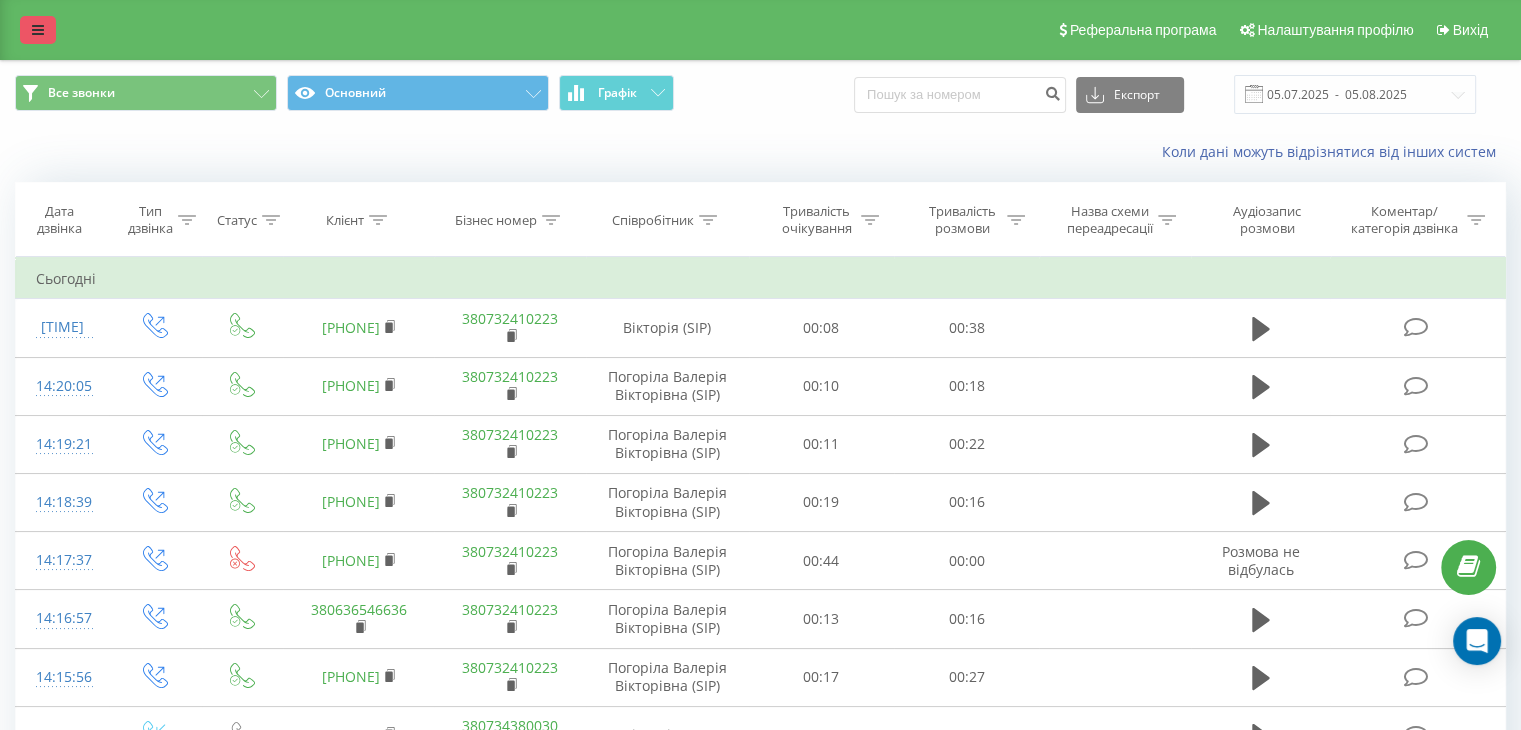 click at bounding box center (38, 30) 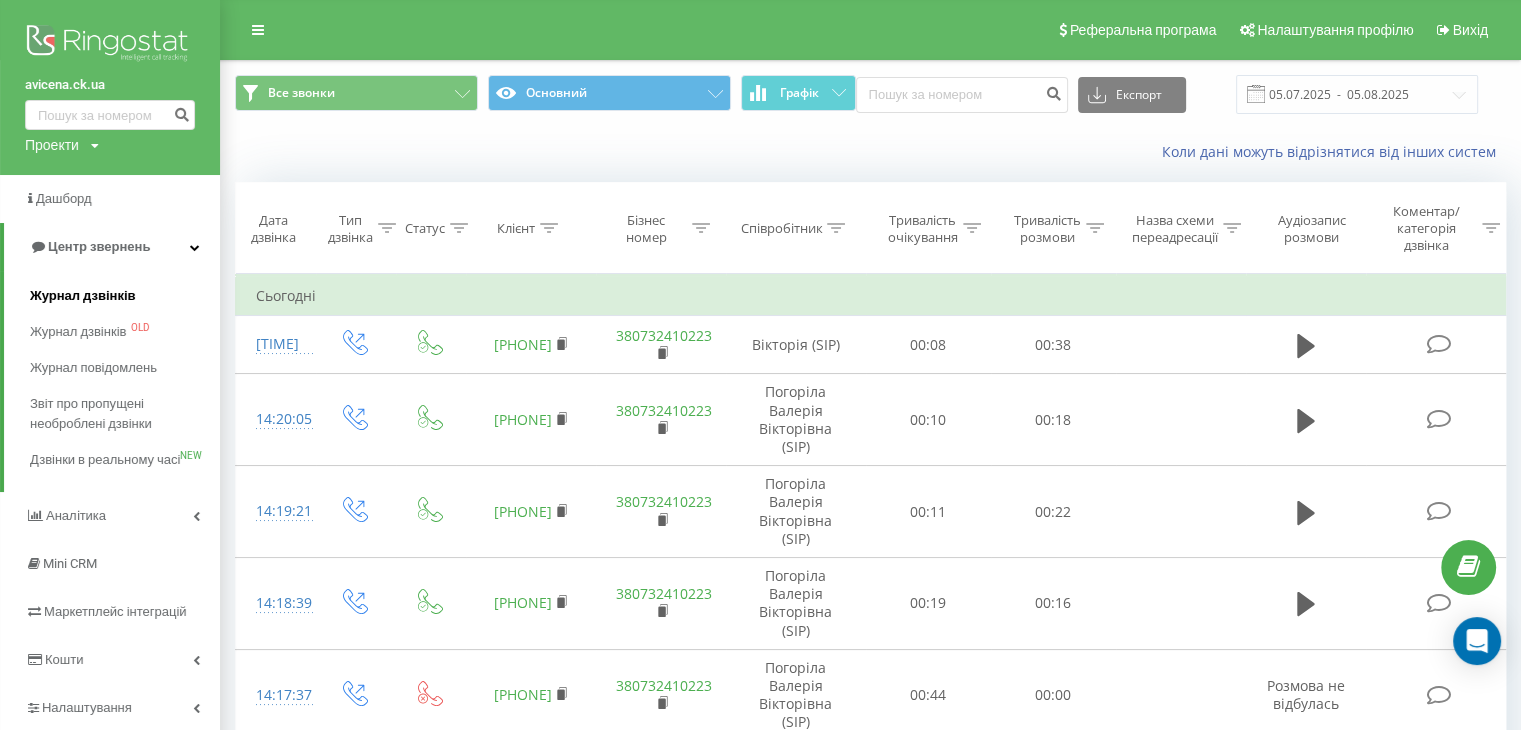 click on "Журнал дзвінків" at bounding box center (83, 296) 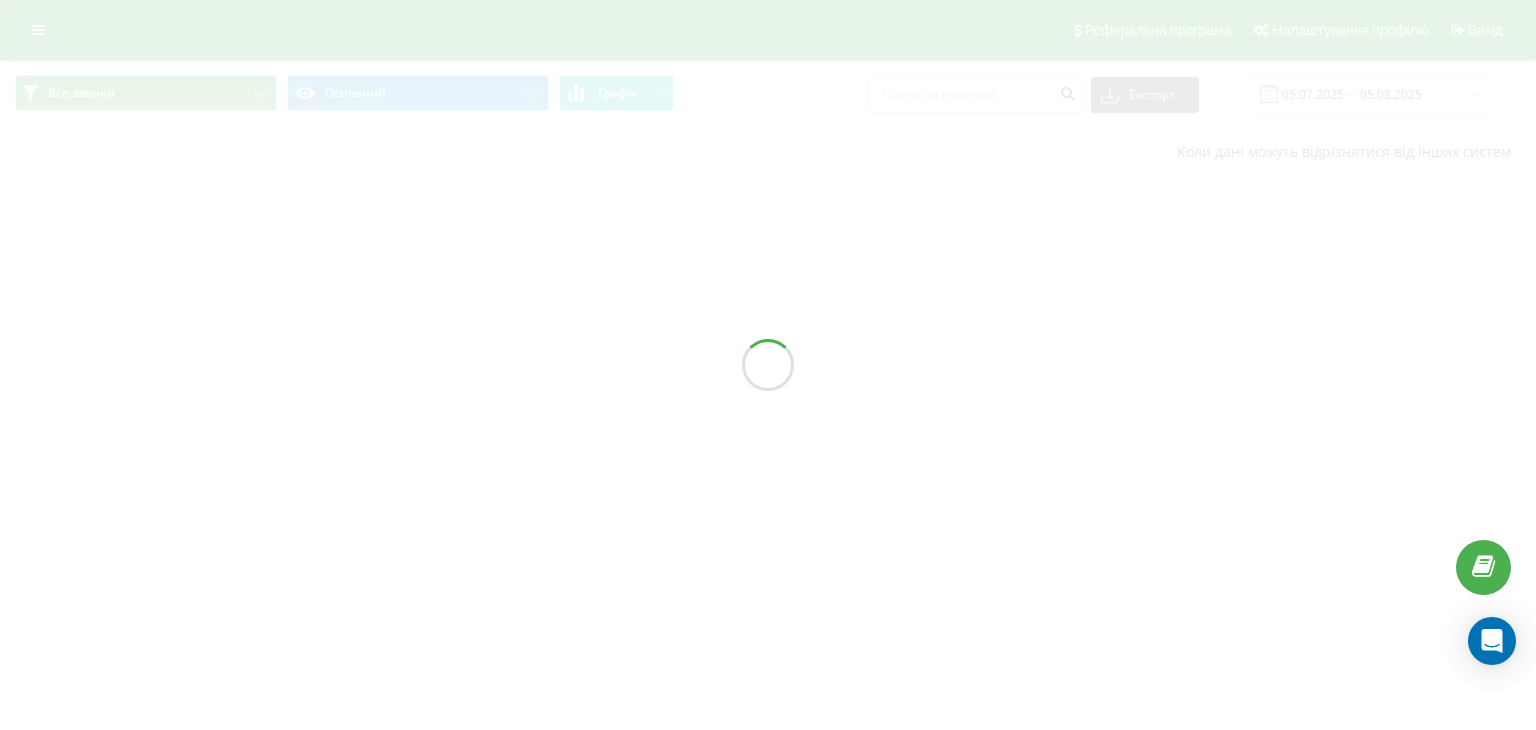 scroll, scrollTop: 0, scrollLeft: 0, axis: both 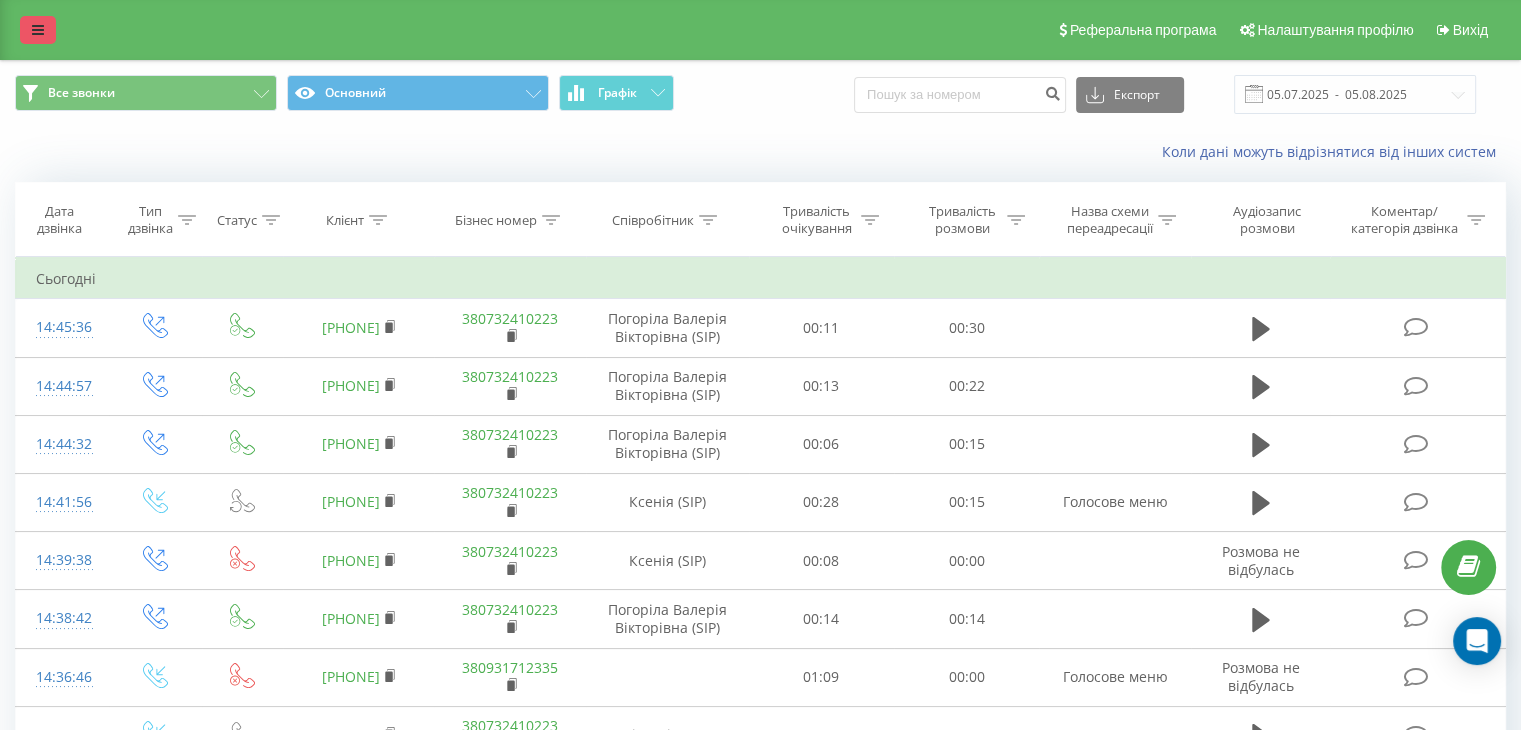 click at bounding box center [38, 30] 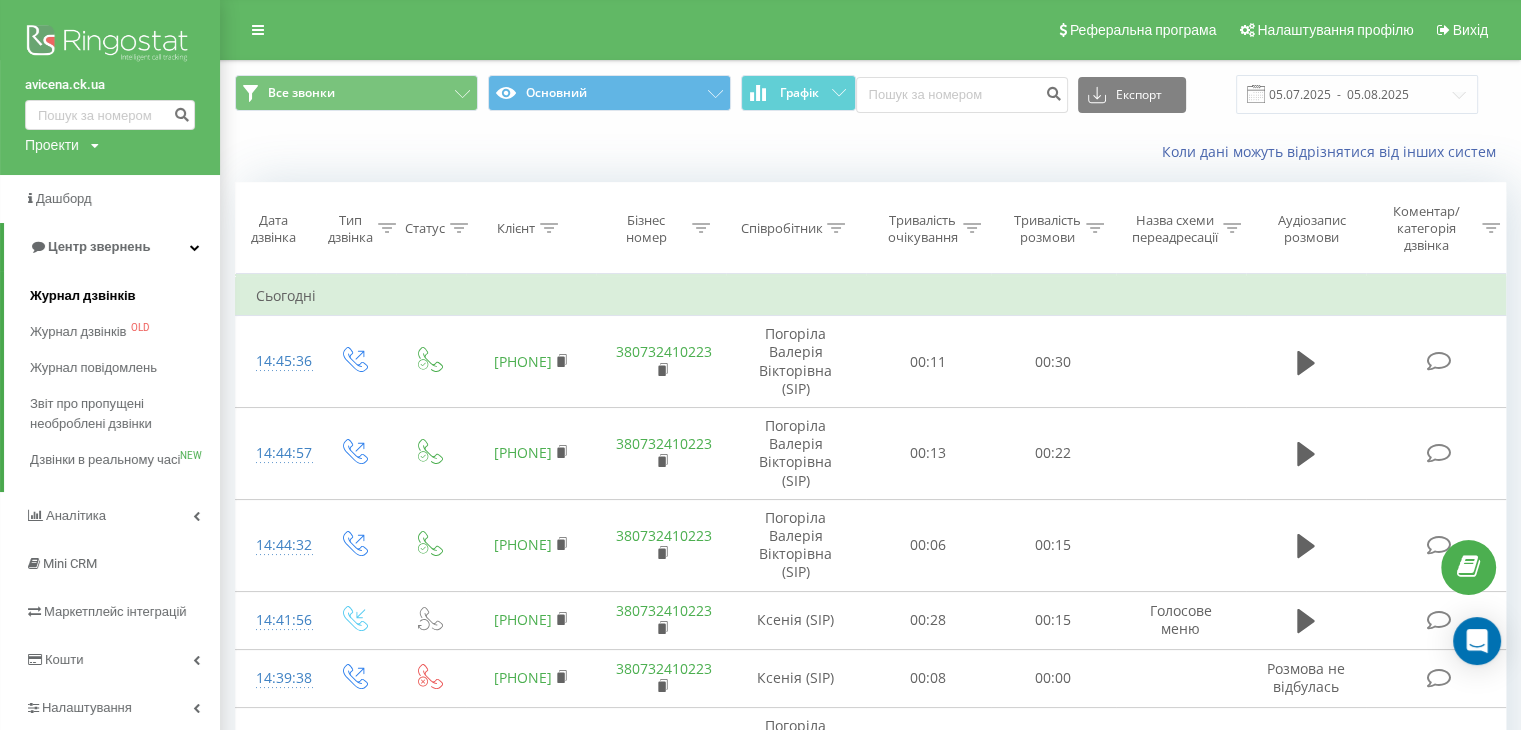 click on "Журнал дзвінків" at bounding box center [83, 296] 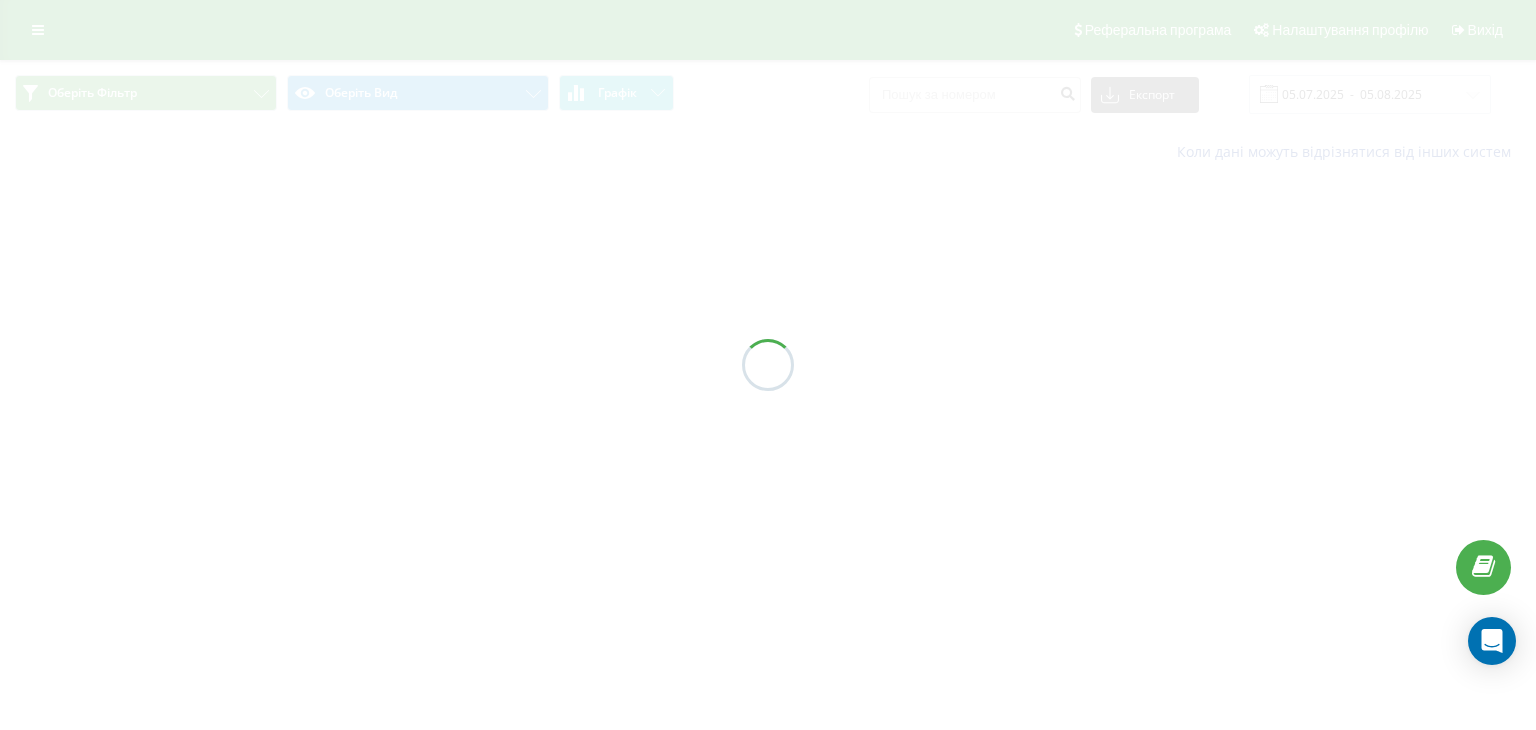 scroll, scrollTop: 0, scrollLeft: 0, axis: both 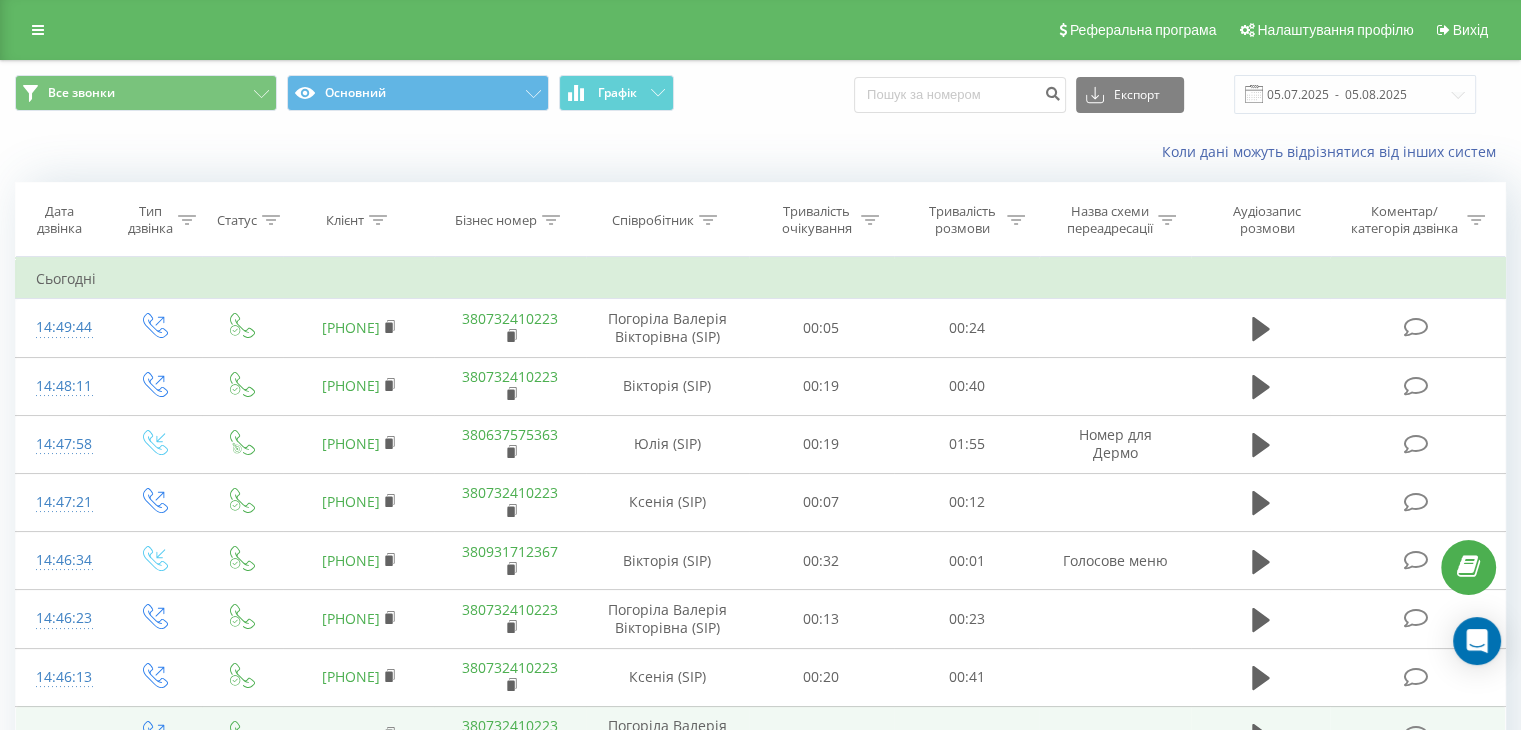 click on "00:30" at bounding box center (966, 735) 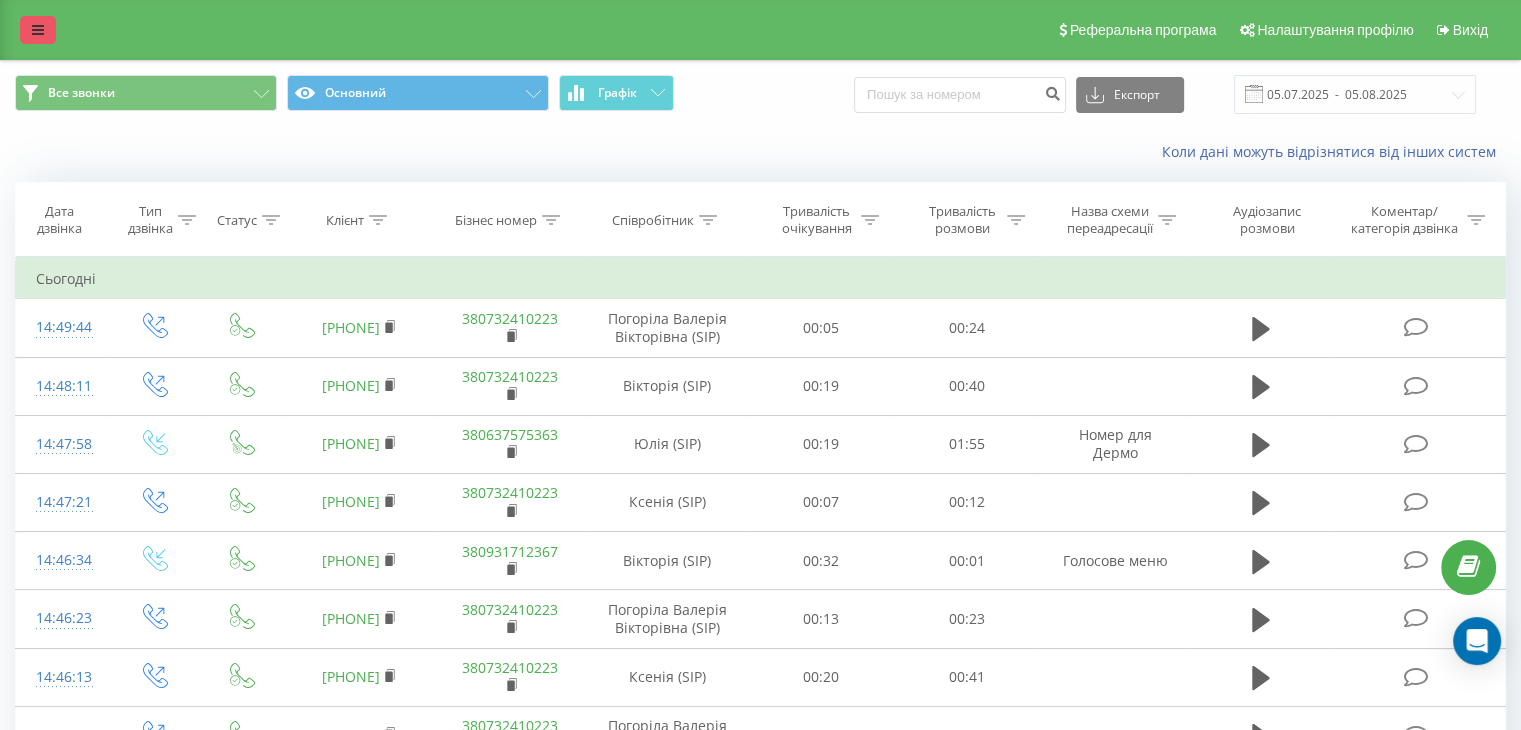 click at bounding box center [38, 30] 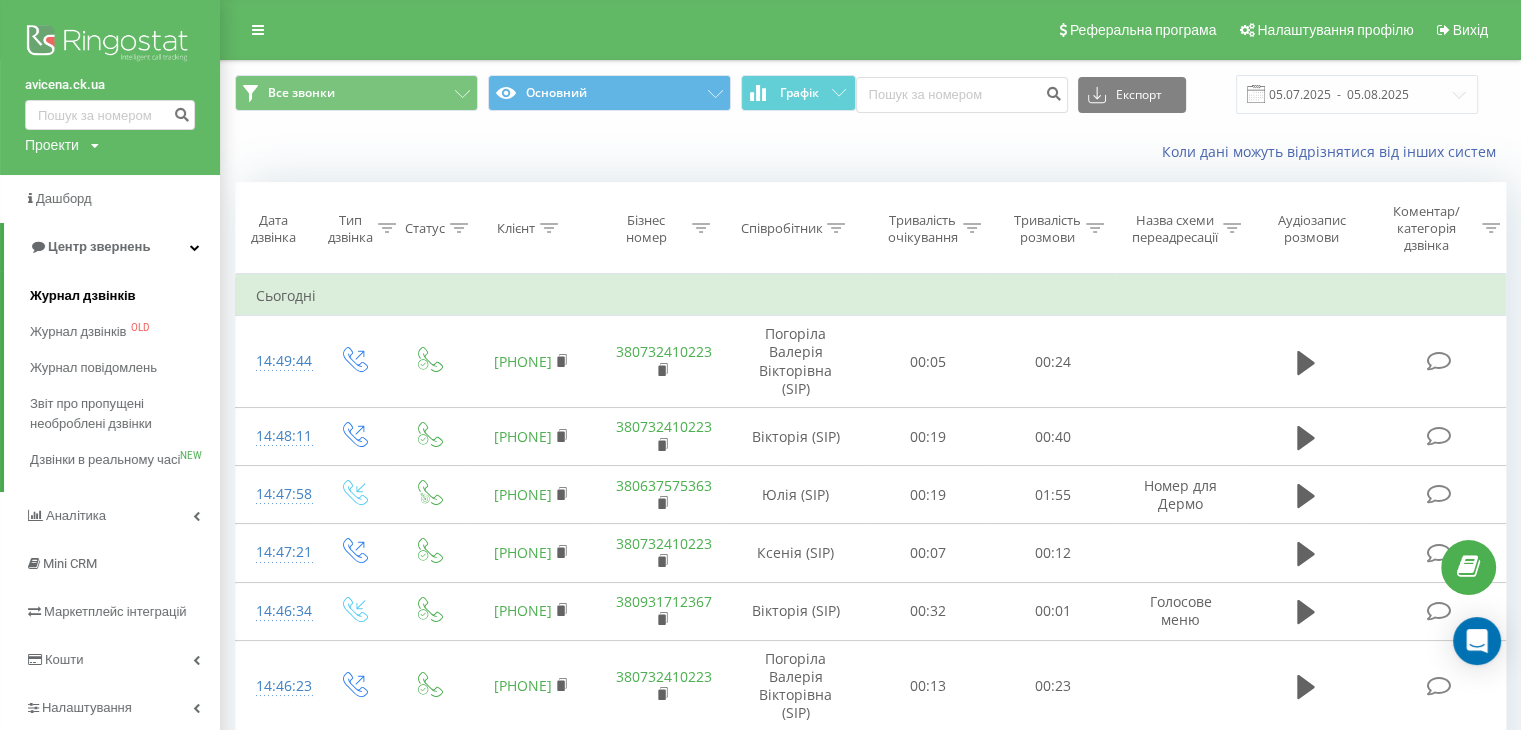 click on "Журнал дзвінків" at bounding box center [83, 296] 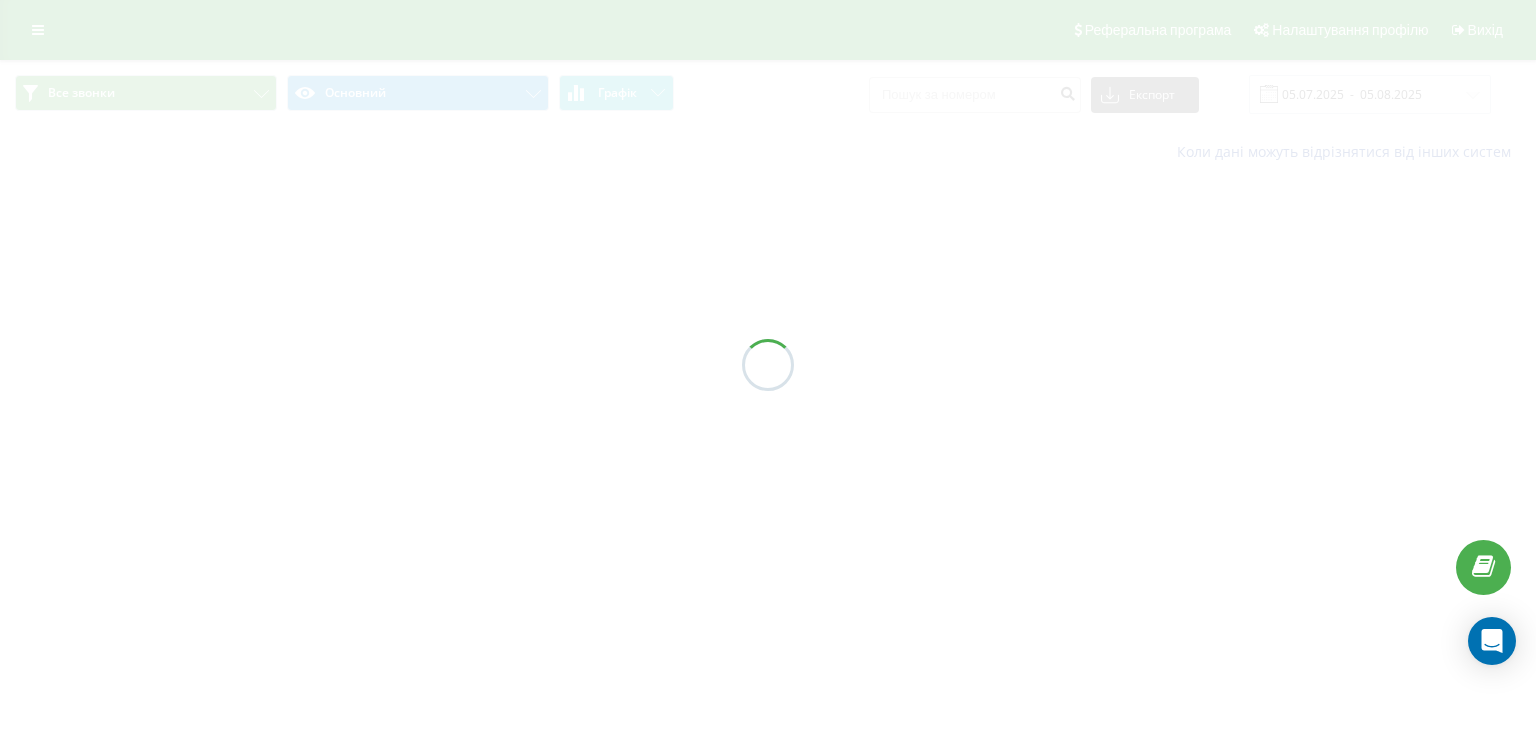 scroll, scrollTop: 0, scrollLeft: 0, axis: both 